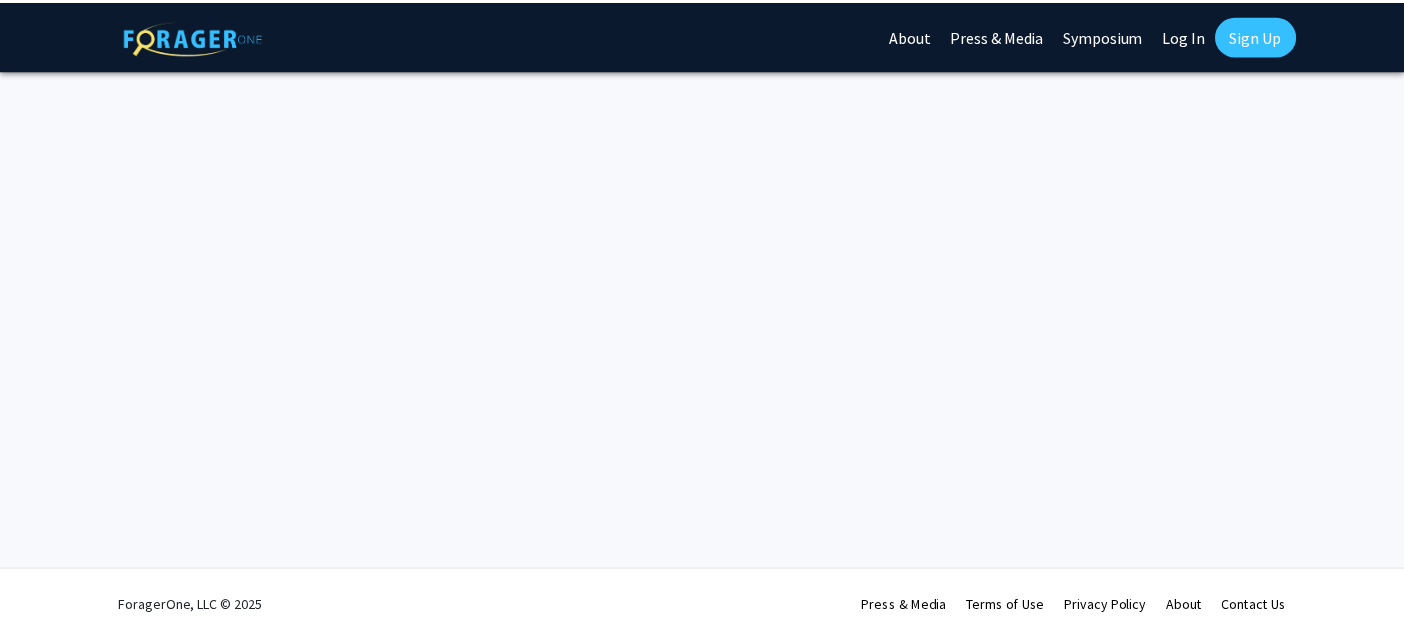 scroll, scrollTop: 0, scrollLeft: 0, axis: both 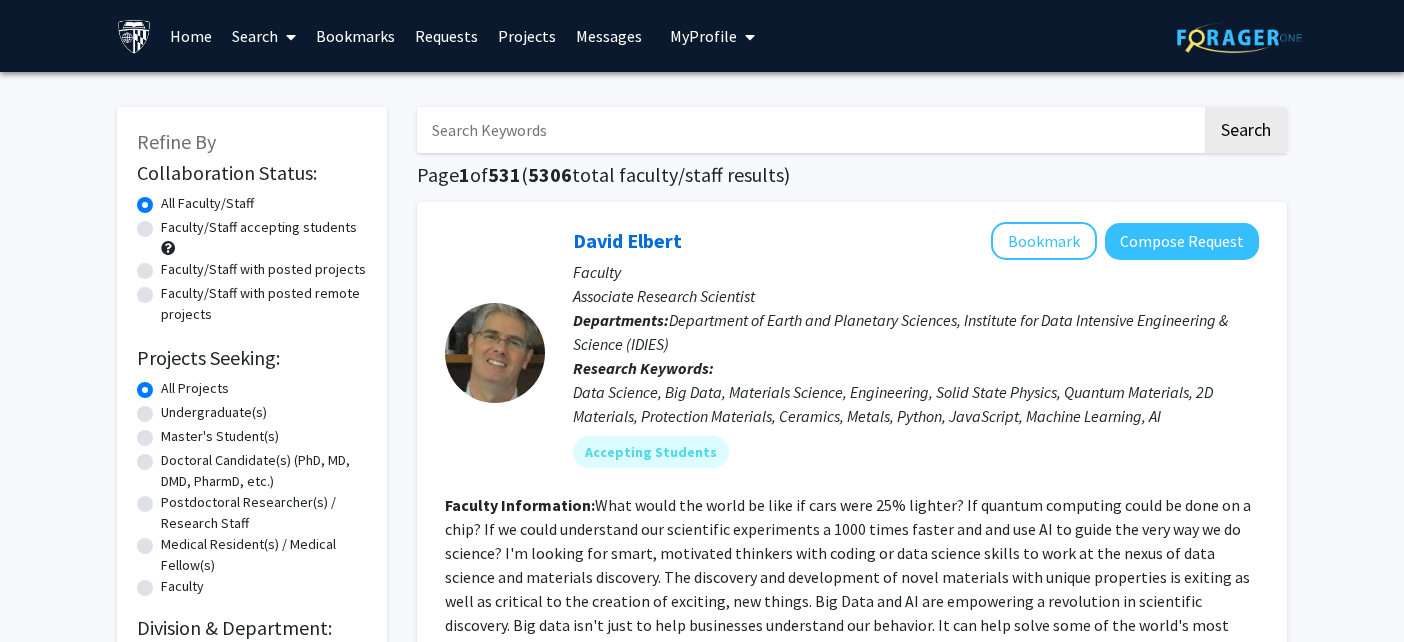 click on "Faculty/Staff accepting students" 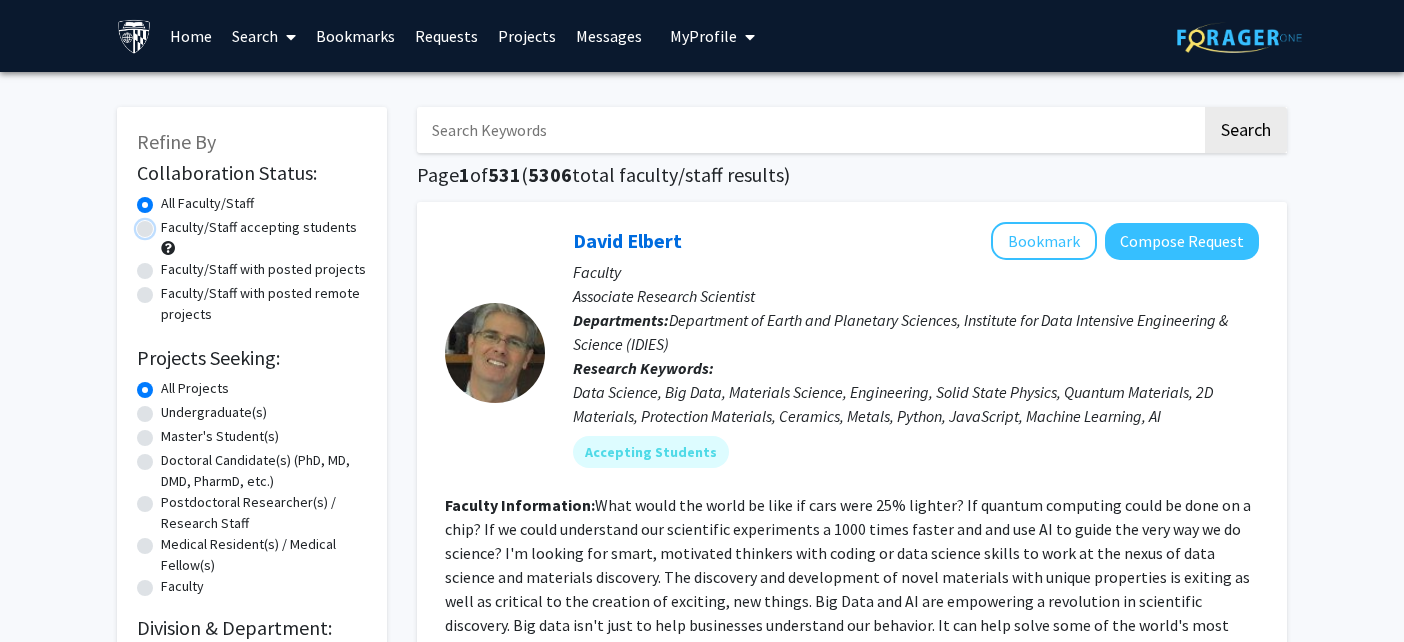 click on "Faculty/Staff accepting students" at bounding box center (167, 223) 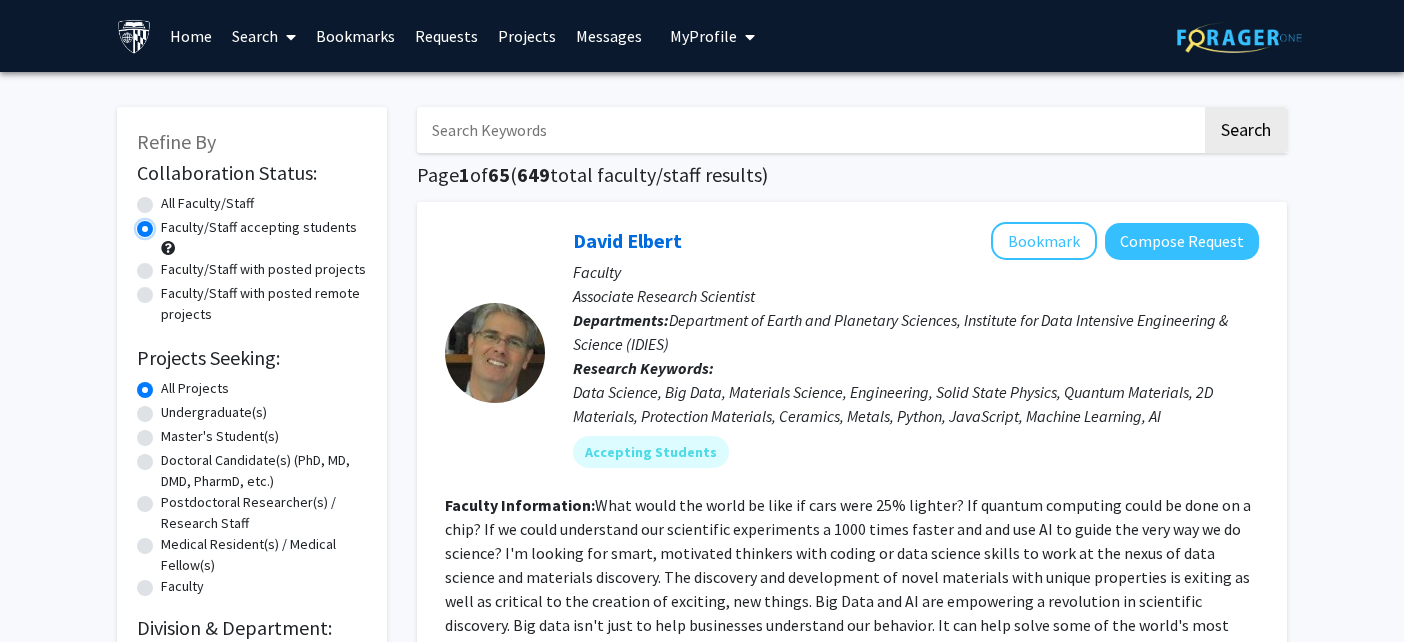 scroll, scrollTop: 25, scrollLeft: 0, axis: vertical 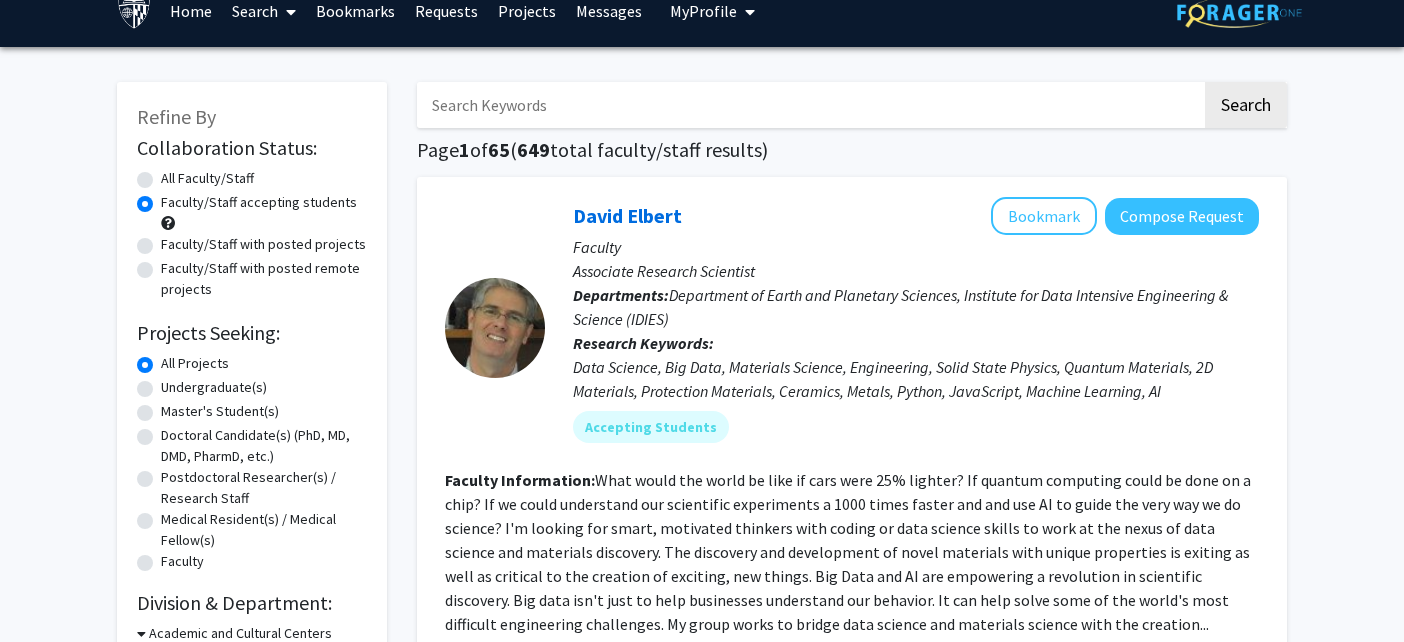 click on "All Faculty/Staff" 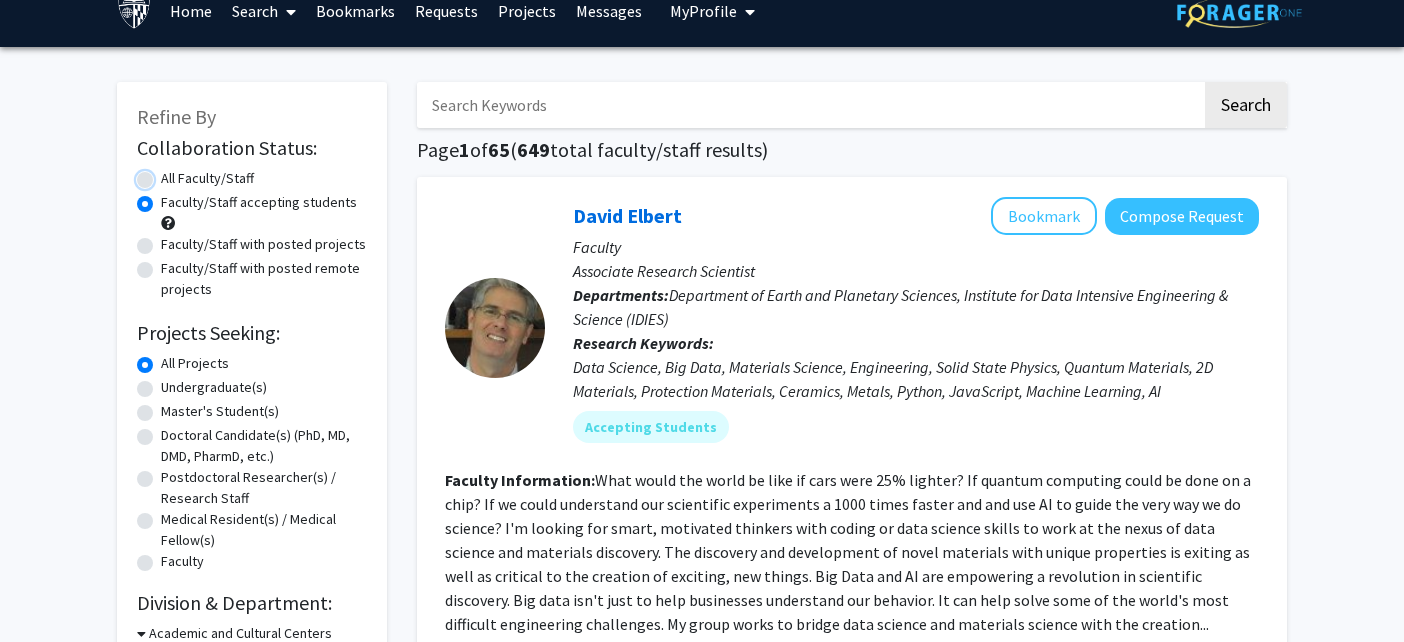 click on "All Faculty/Staff" at bounding box center (167, 174) 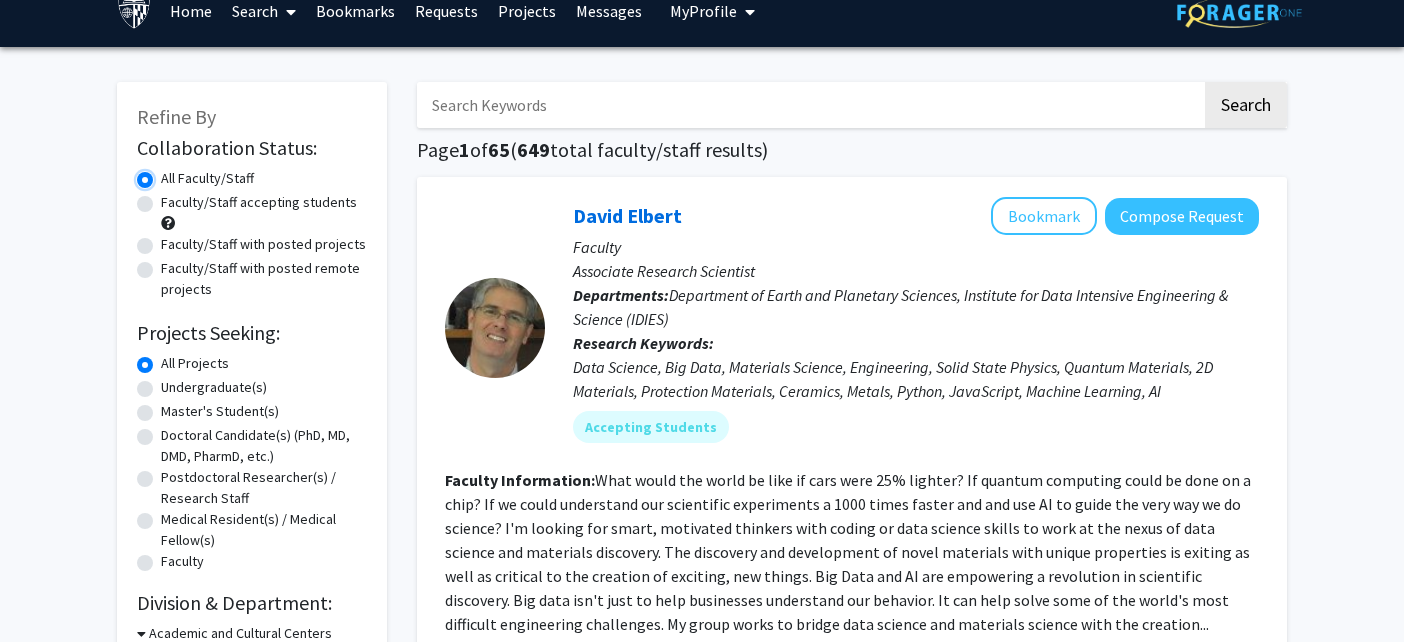 scroll, scrollTop: 0, scrollLeft: 0, axis: both 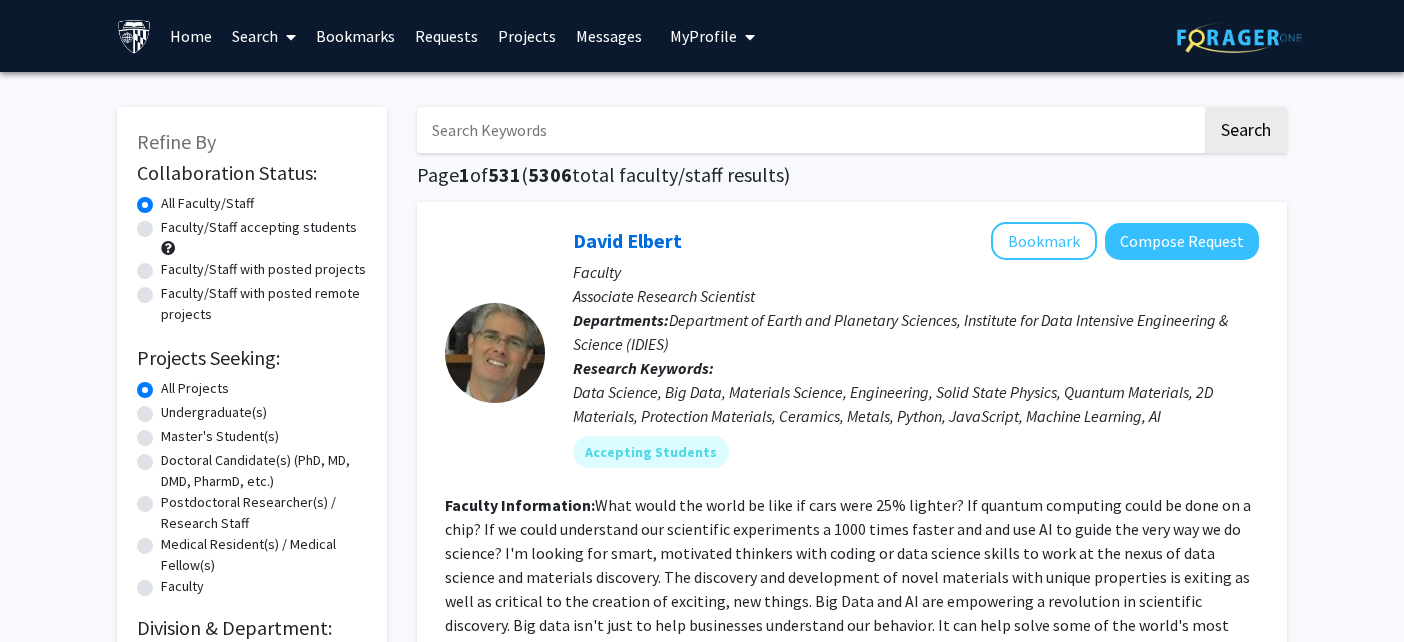 click on "Undergraduate(s)" 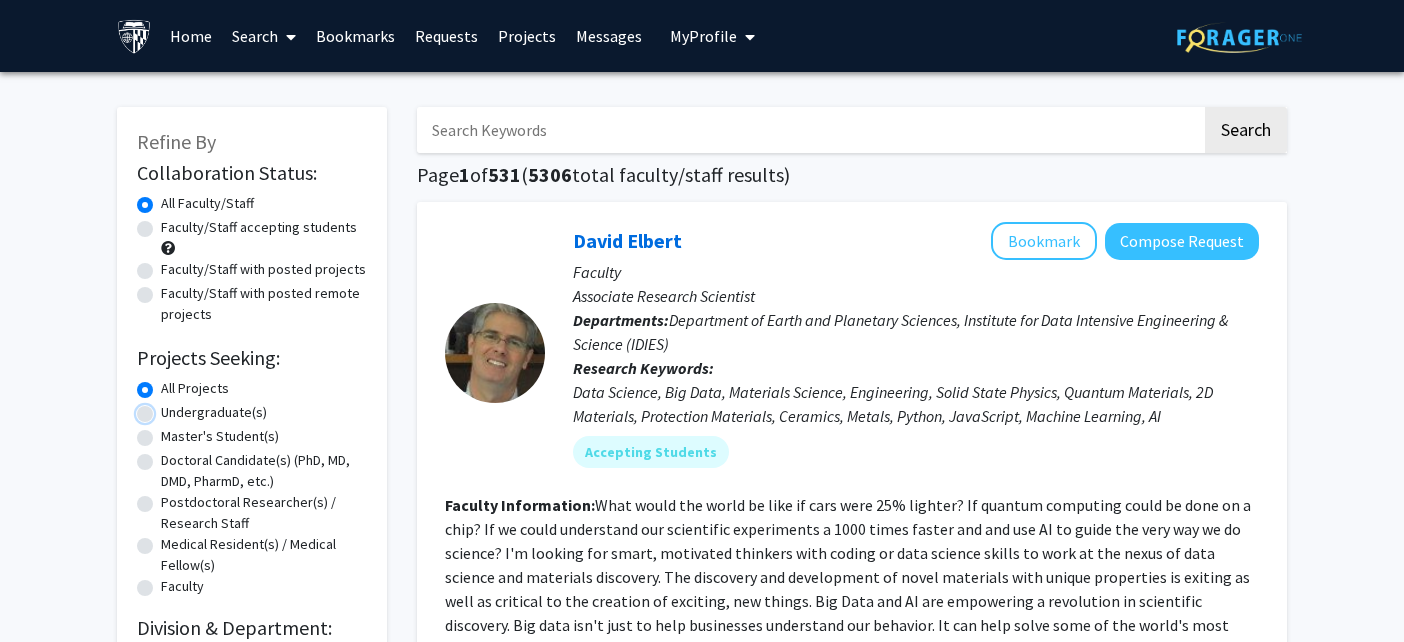 click on "Undergraduate(s)" at bounding box center (167, 408) 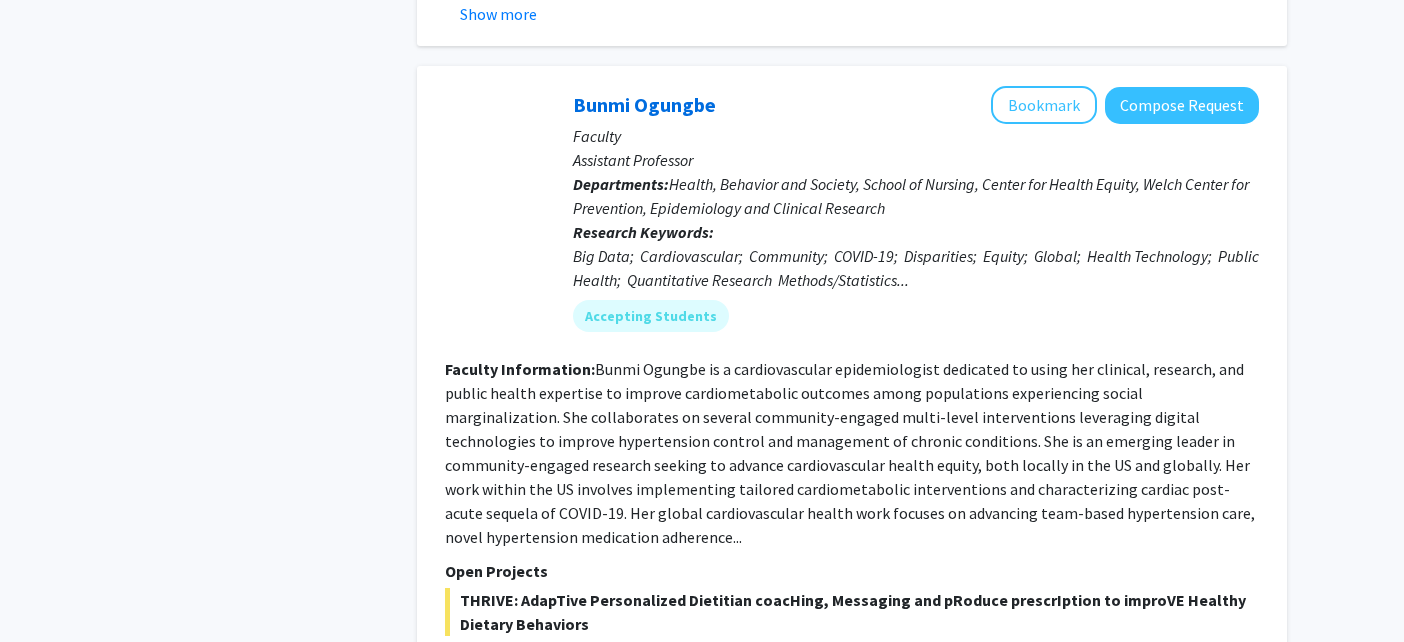 scroll, scrollTop: 1430, scrollLeft: 0, axis: vertical 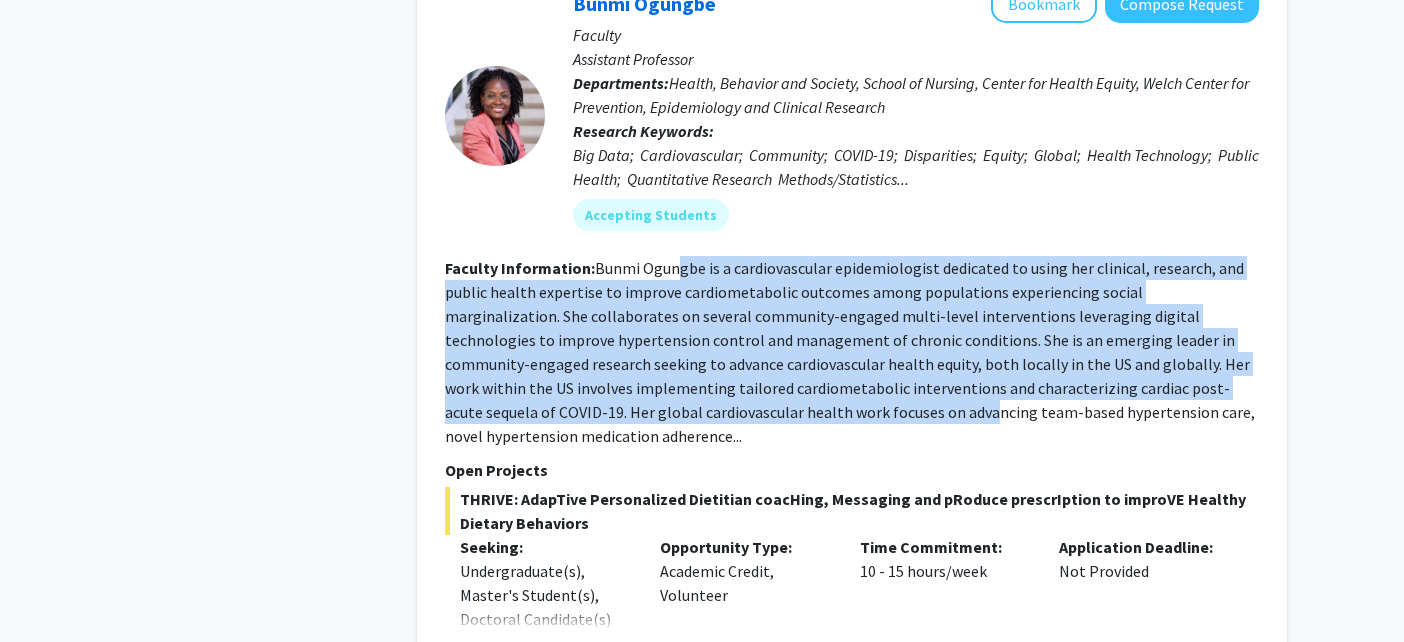 drag, startPoint x: 675, startPoint y: 268, endPoint x: 779, endPoint y: 400, distance: 168.0476 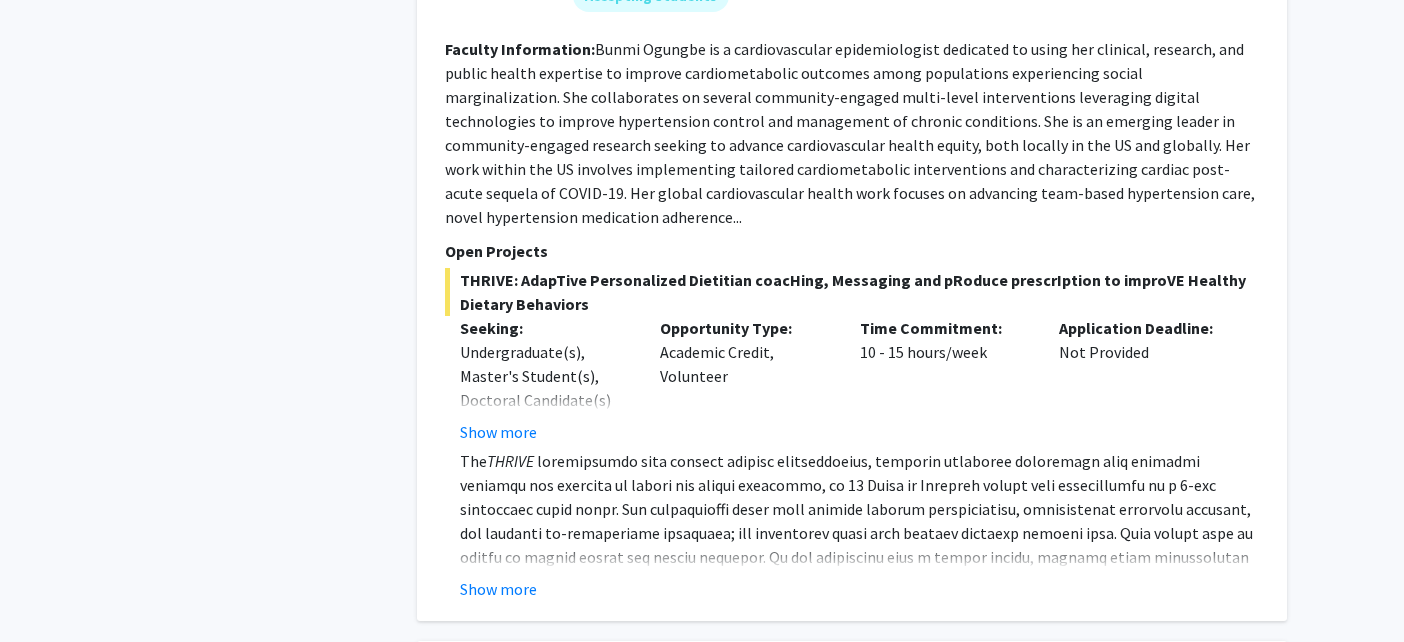 scroll, scrollTop: 1675, scrollLeft: 0, axis: vertical 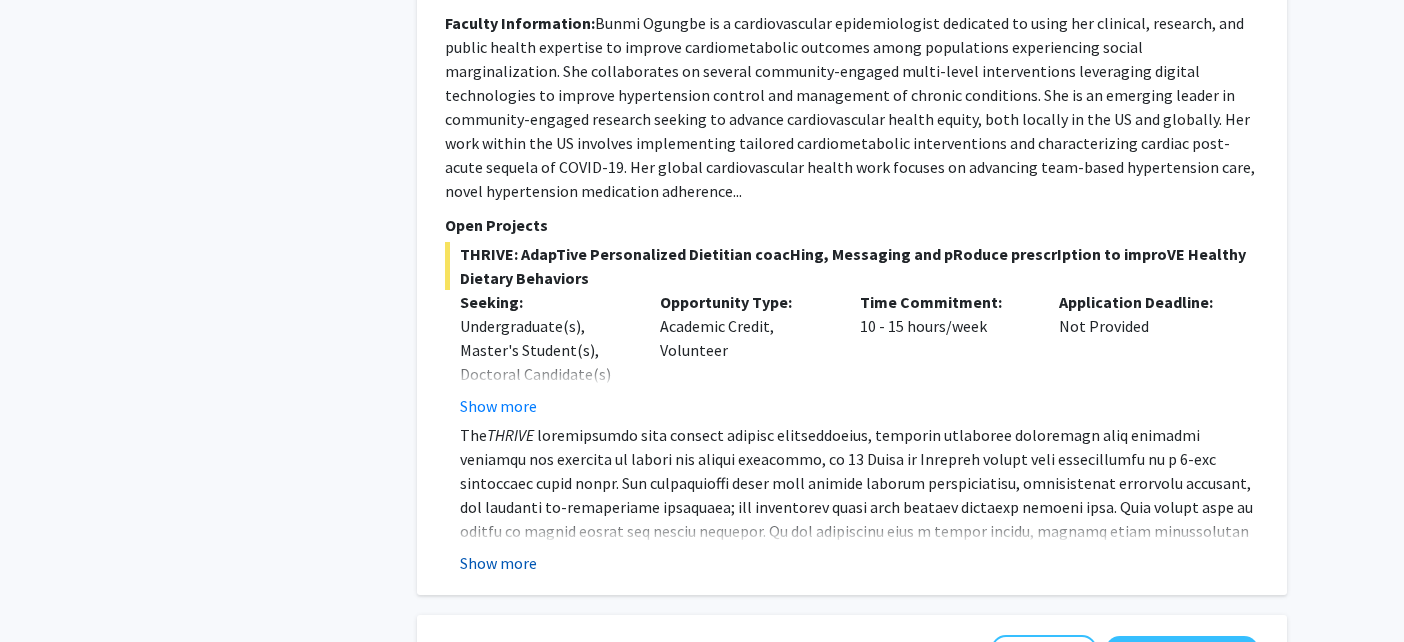 click on "Show more" 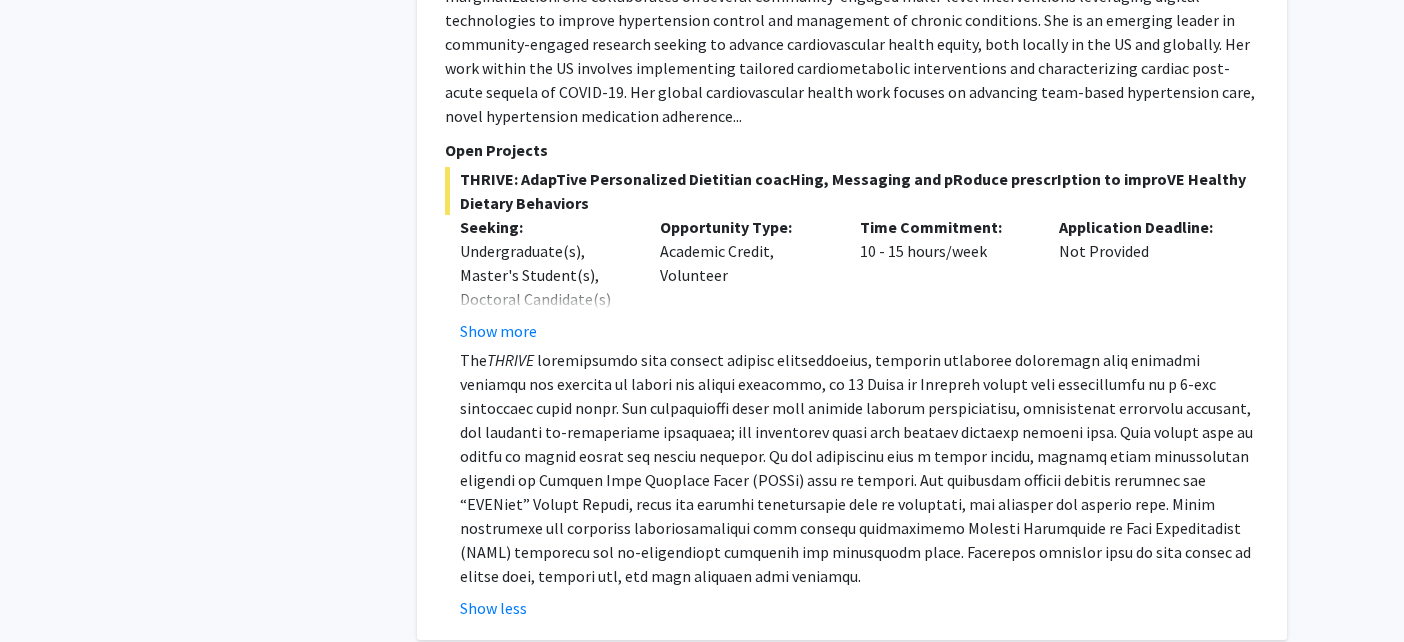 scroll, scrollTop: 1829, scrollLeft: 0, axis: vertical 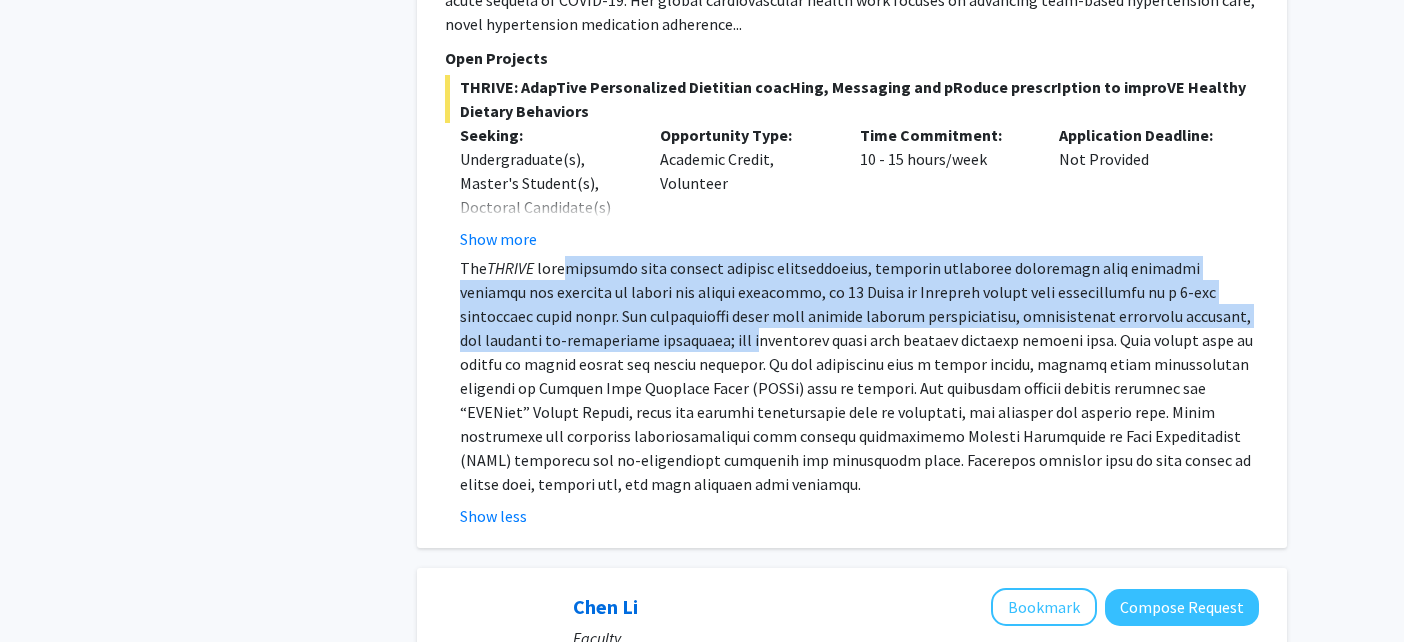 drag, startPoint x: 566, startPoint y: 283, endPoint x: 648, endPoint y: 347, distance: 104.019226 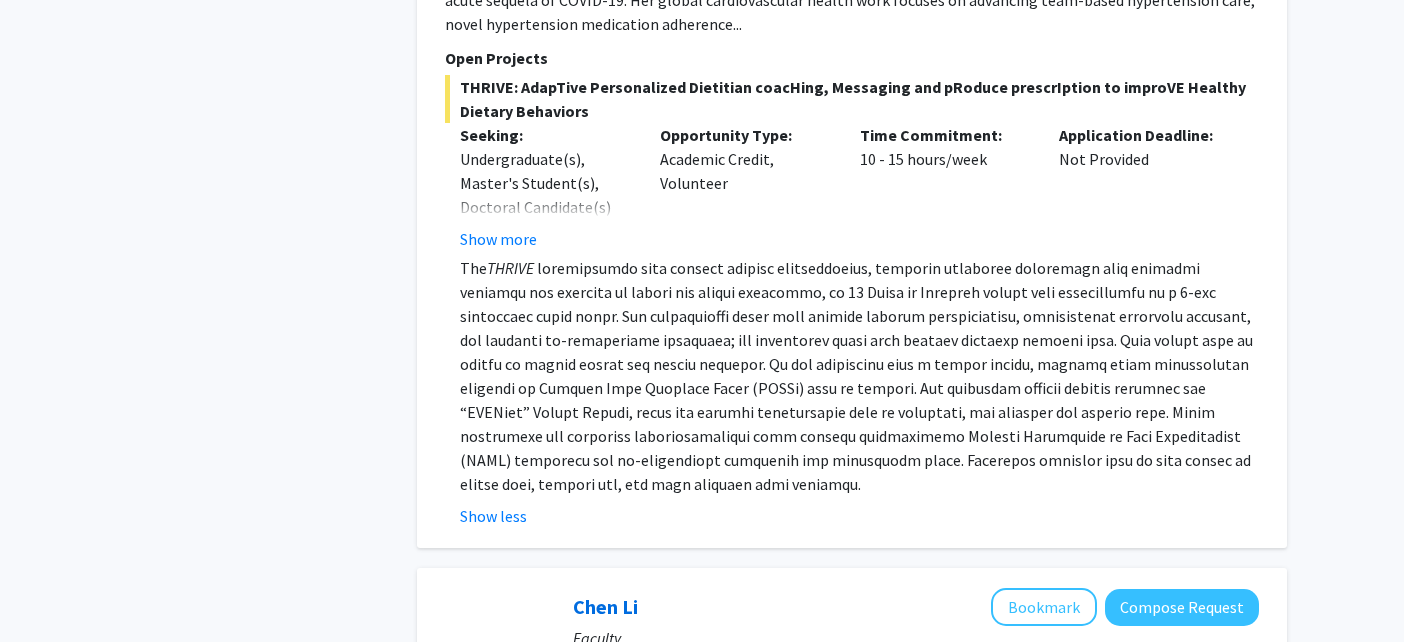 scroll, scrollTop: 1855, scrollLeft: 0, axis: vertical 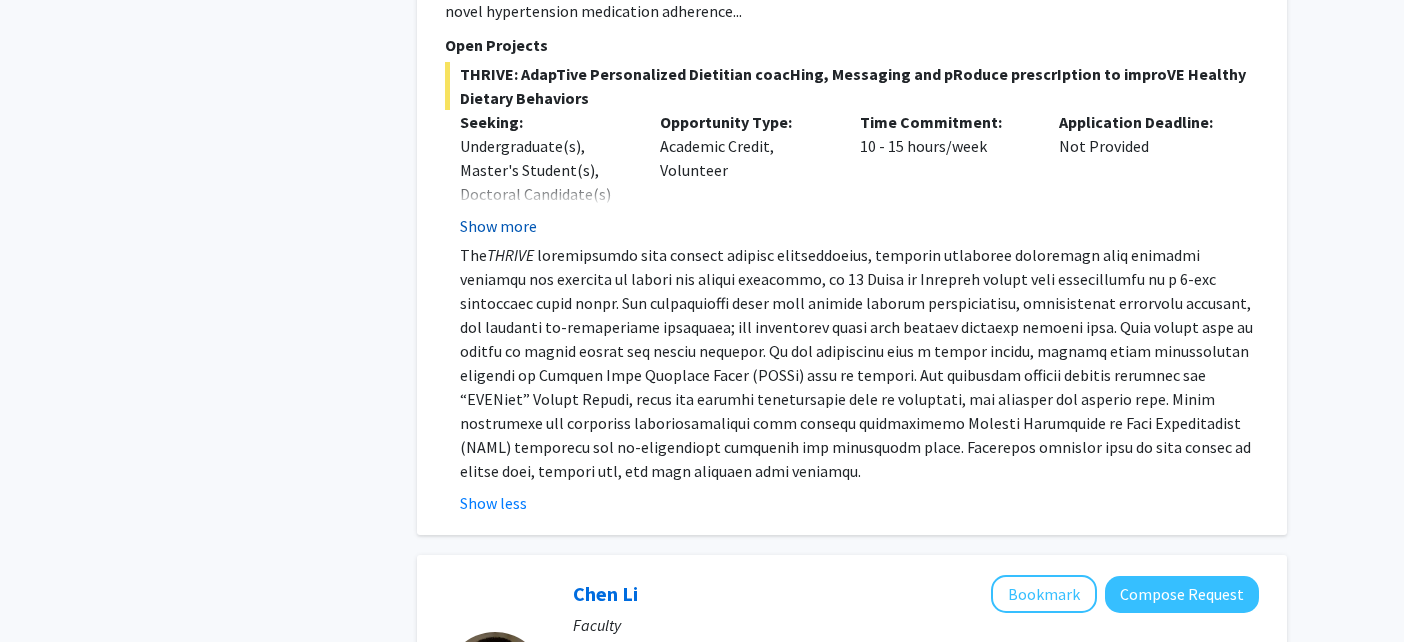 click on "Show more" 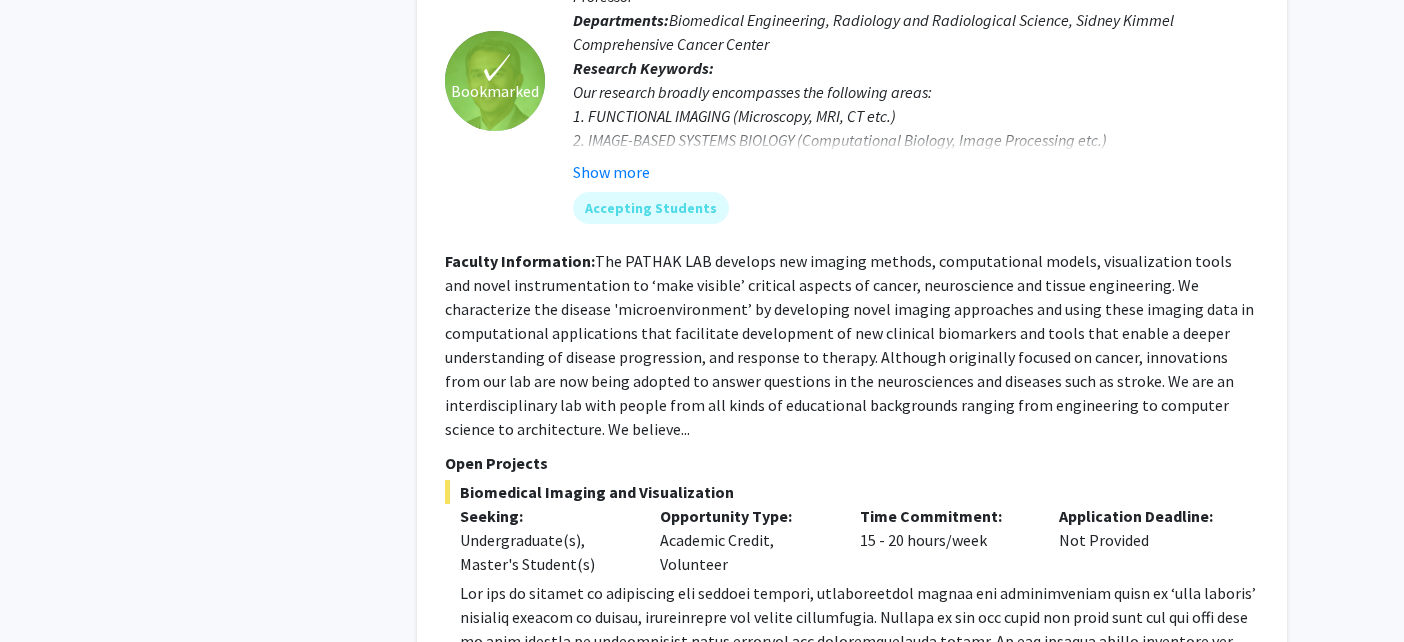 scroll, scrollTop: 4361, scrollLeft: 0, axis: vertical 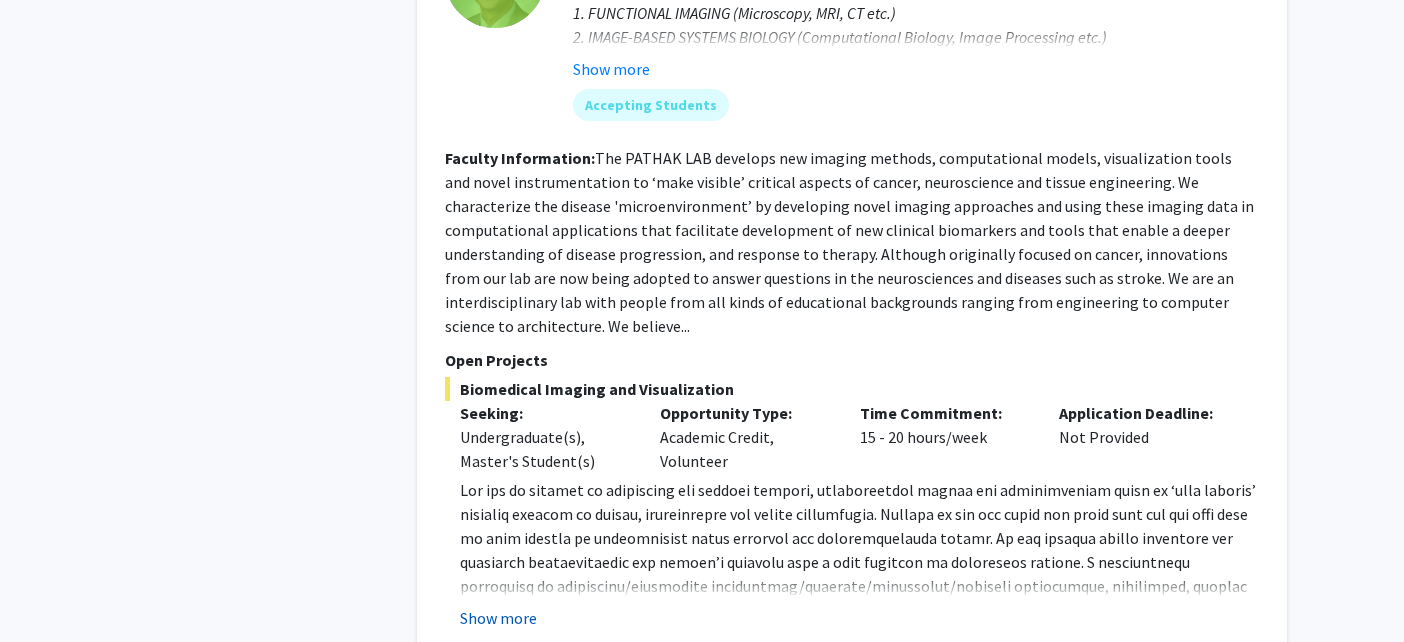 click on "Show more" 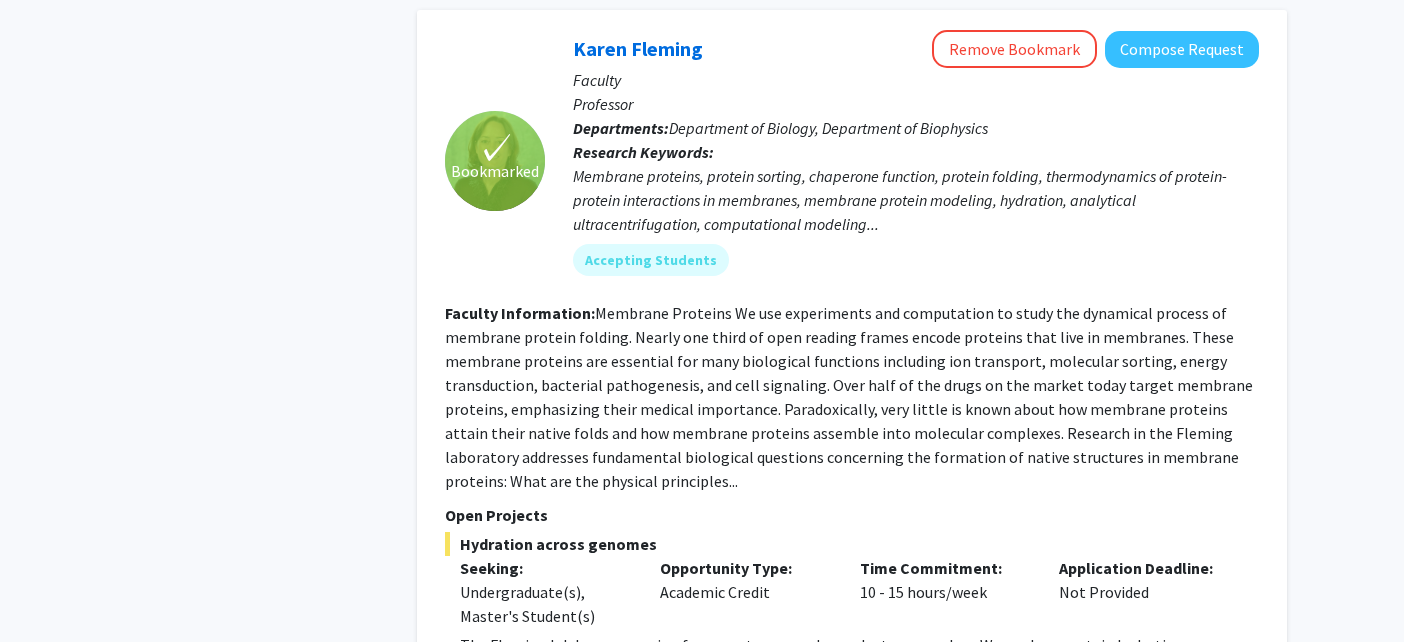 scroll, scrollTop: 5574, scrollLeft: 0, axis: vertical 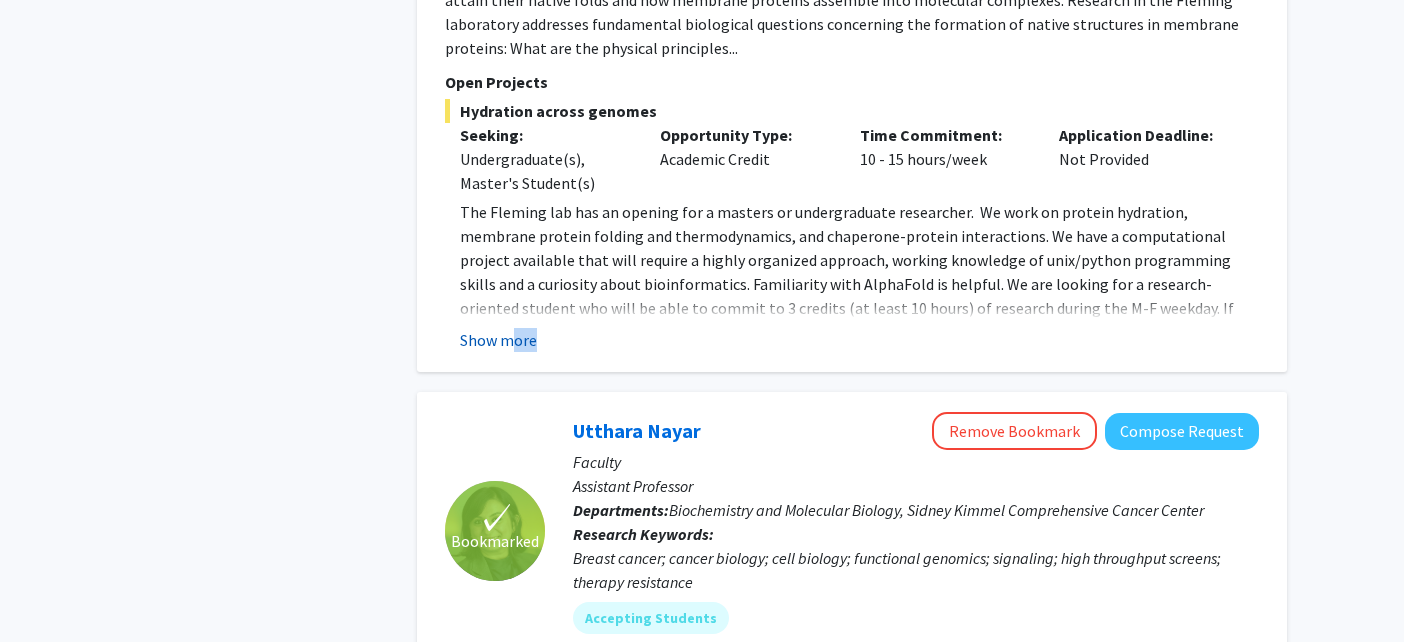 click on "✓ Bookmarked  [FIRST] [LAST]  Remove Bookmark  Compose Request  Faculty Professor Departments:  Department of Biology, Department of Biophysics Research Keywords:  Membrane proteins, protein sorting, chaperone function, protein folding, thermodynamics of protein-protein interactions in membranes, membrane protein modeling, hydration, analytical ultracentrifugation, computational modeling... Accepting Students Faculty Information:  Open Projects  Hydration across genomes  Seeking: Undergraduate(s), Master's Student(s) Opportunity Type:  Academic Credit  Time Commitment:  10 - 15 hours/week  Application Deadline:  Not Provided  Our lab has an excellent track record with undergraduate researchers earning authorships on publications. We have a collaborative lab environment and foster a climate welcoming to all students, including women and members of historically underrepresented persons in science. [EMAIL] Show more" 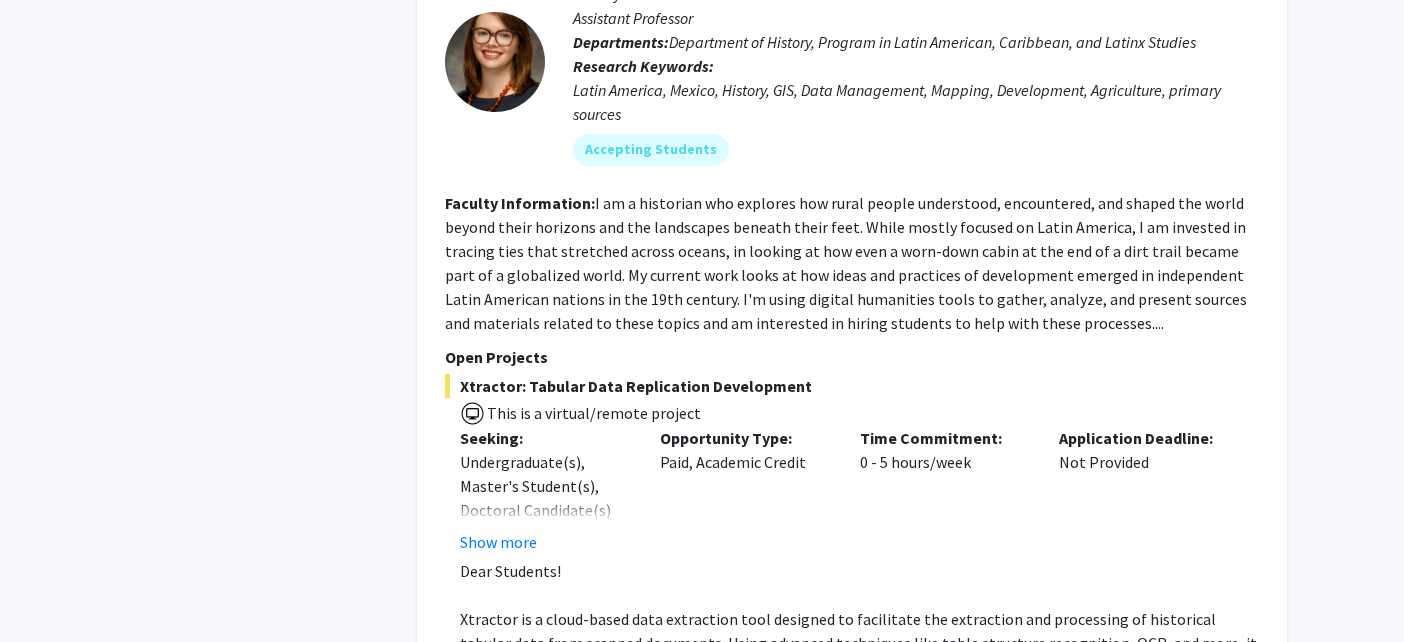 scroll, scrollTop: 9171, scrollLeft: 0, axis: vertical 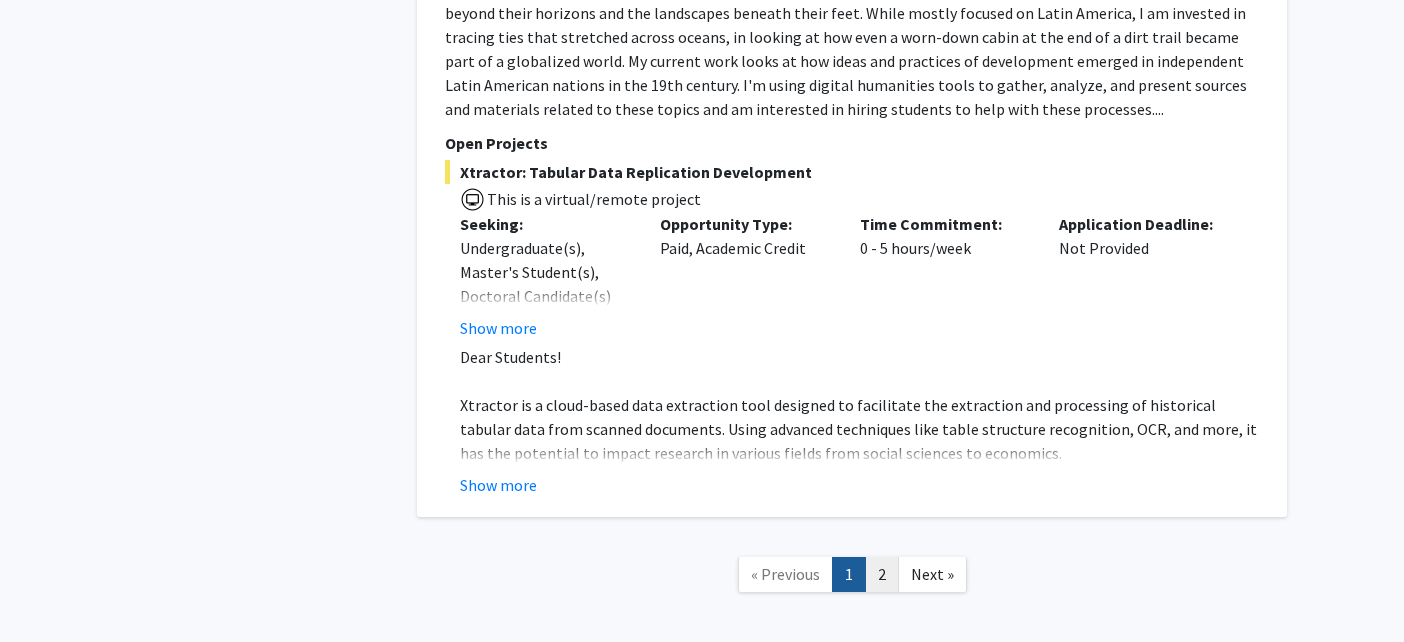 click on "2" 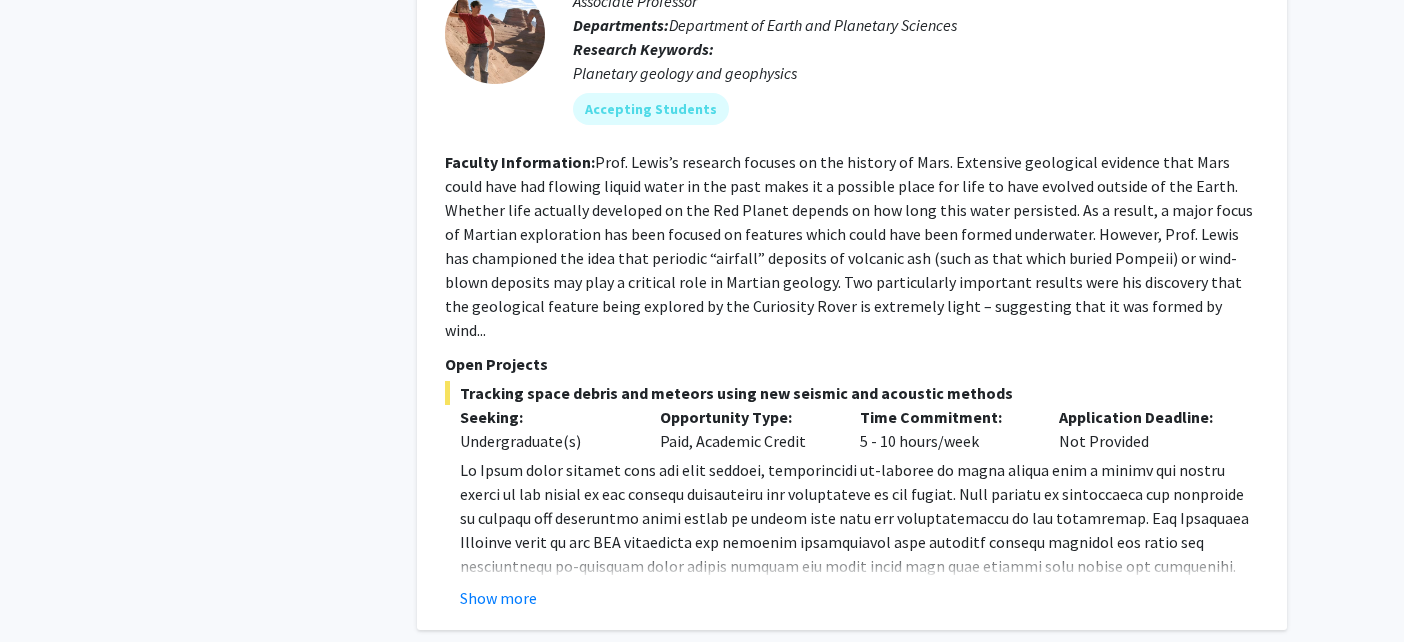 scroll, scrollTop: 1223, scrollLeft: 0, axis: vertical 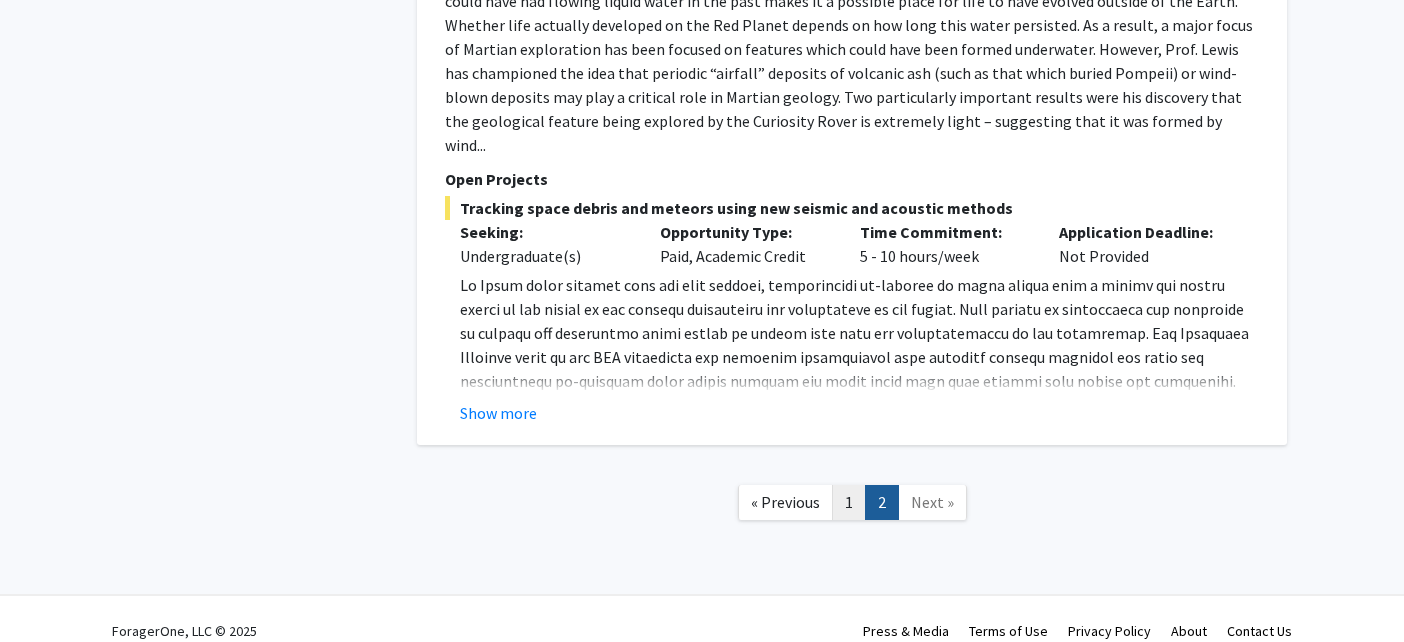 click on "1" 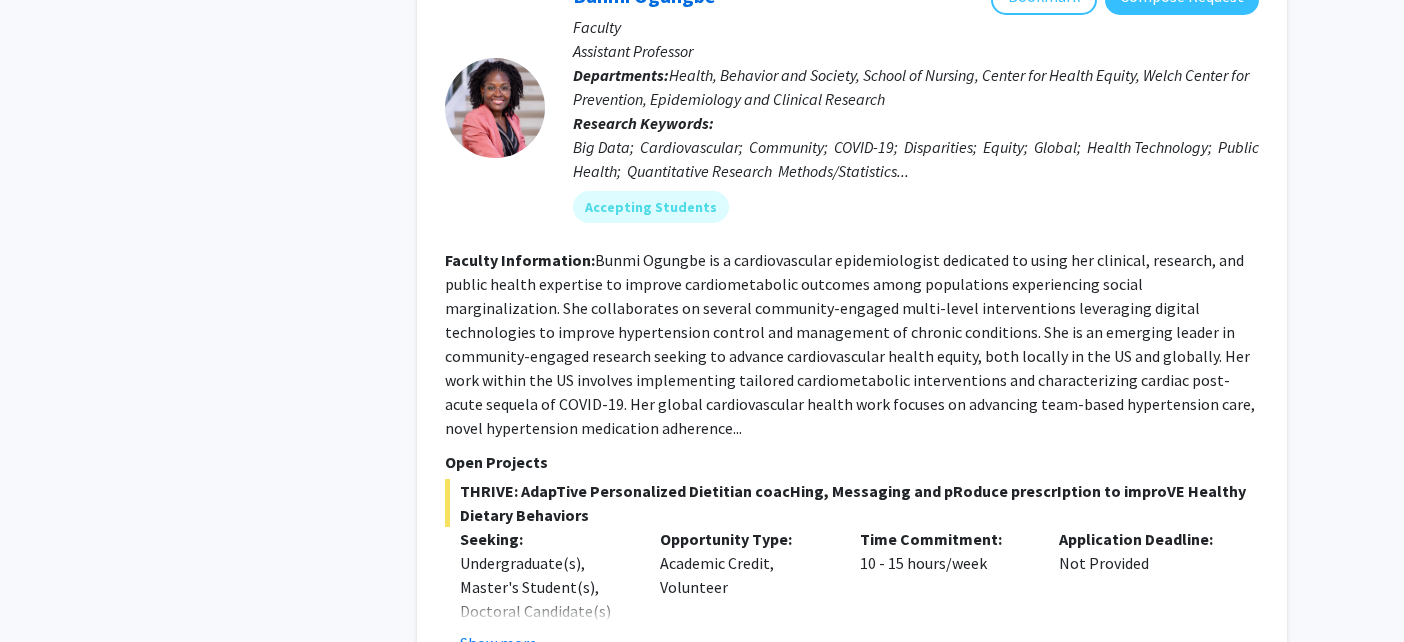 scroll, scrollTop: 1696, scrollLeft: 0, axis: vertical 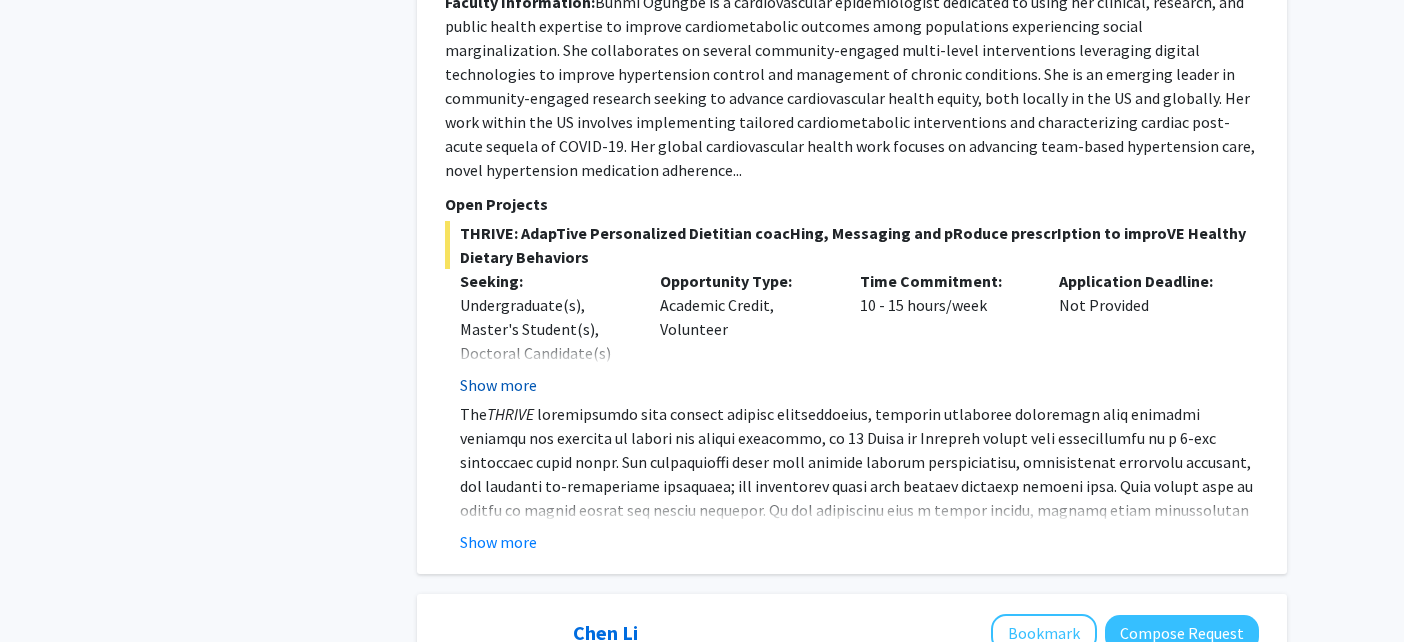 click on "Show more" 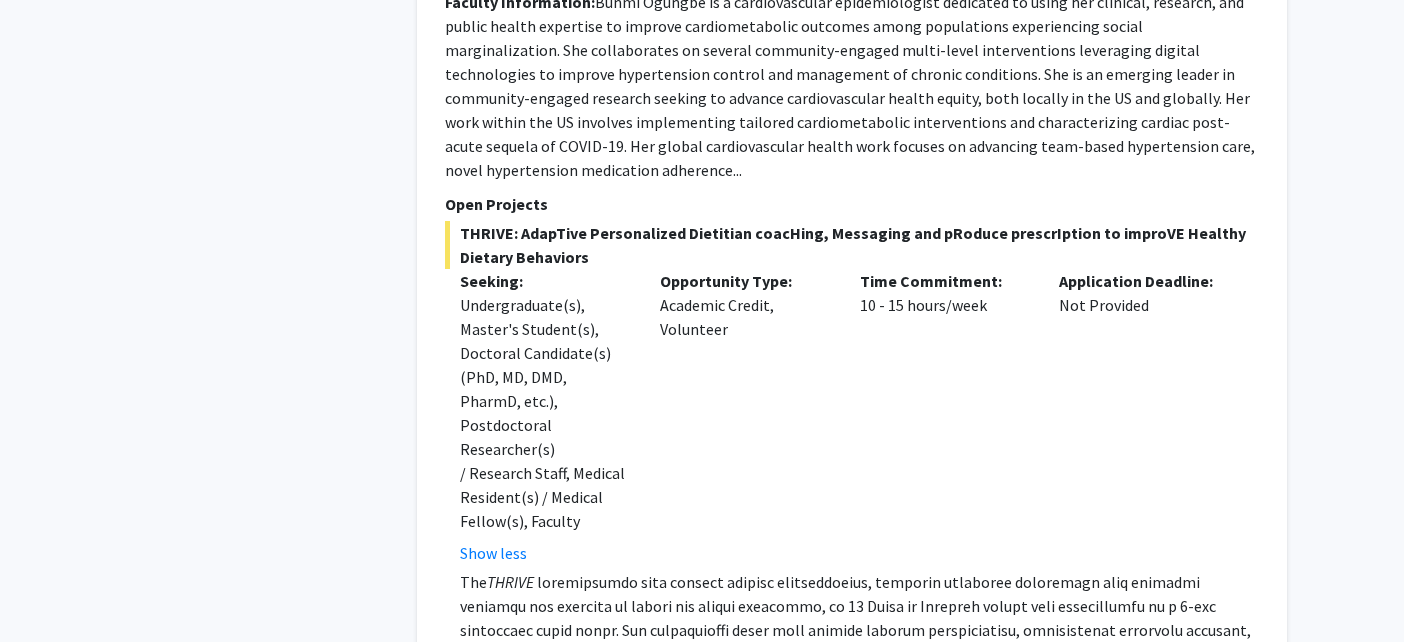 scroll, scrollTop: 2042, scrollLeft: 0, axis: vertical 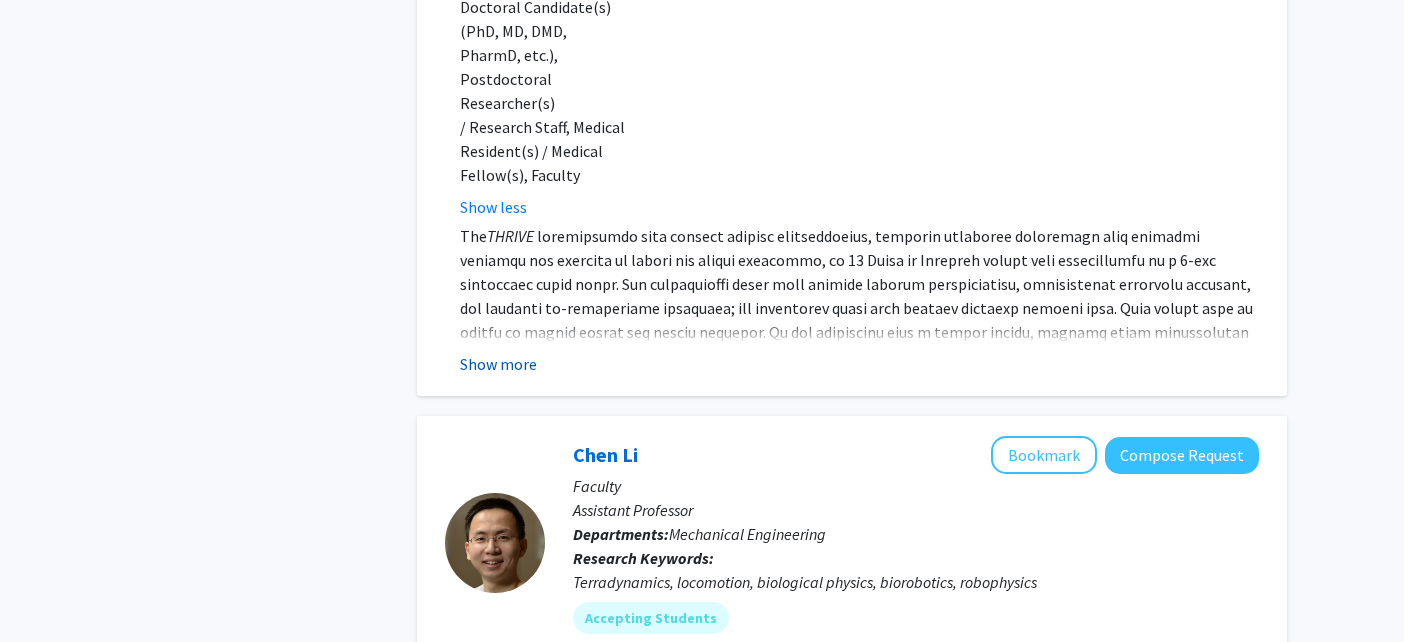 click on "Show more" 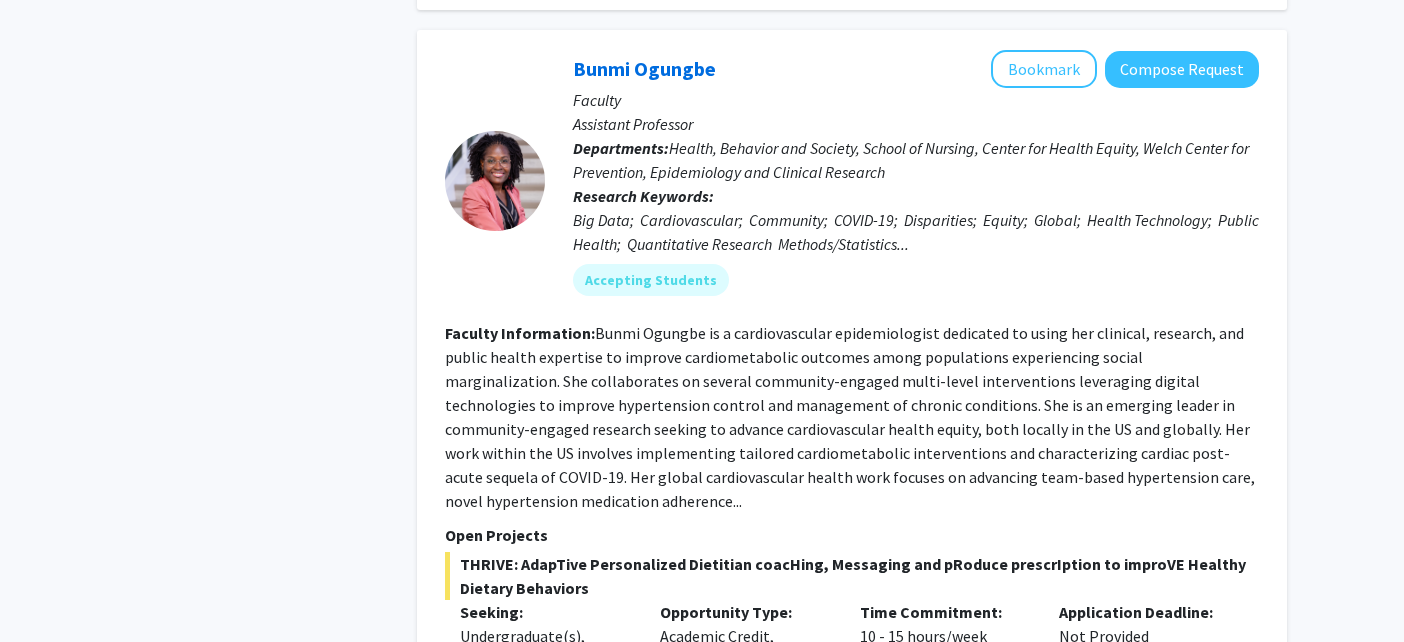 scroll, scrollTop: 1377, scrollLeft: 0, axis: vertical 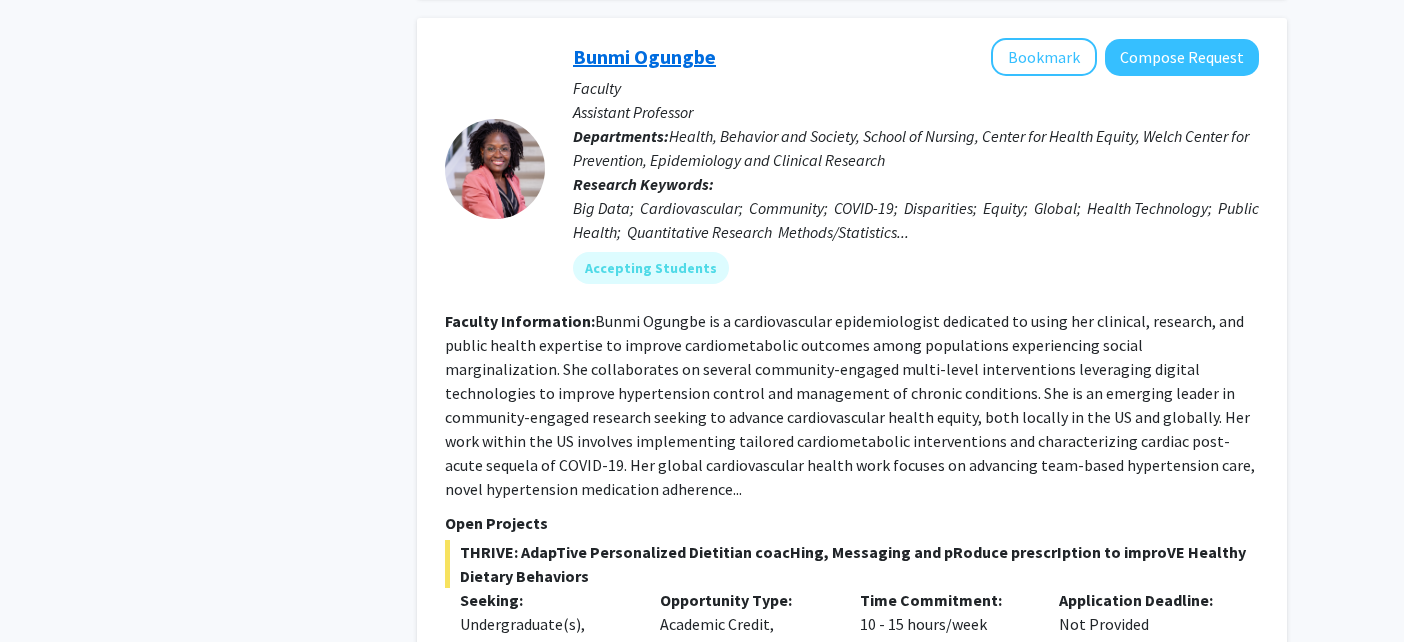click on "Bunmi Ogungbe" 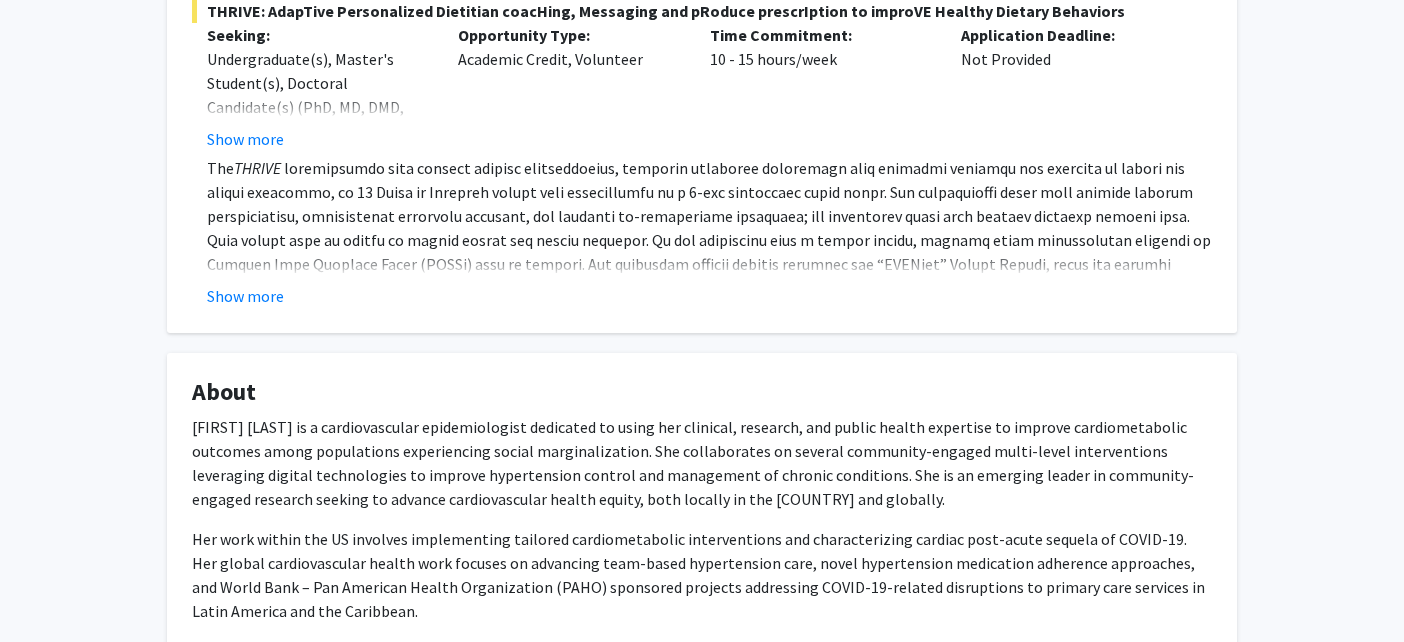 scroll, scrollTop: 887, scrollLeft: 0, axis: vertical 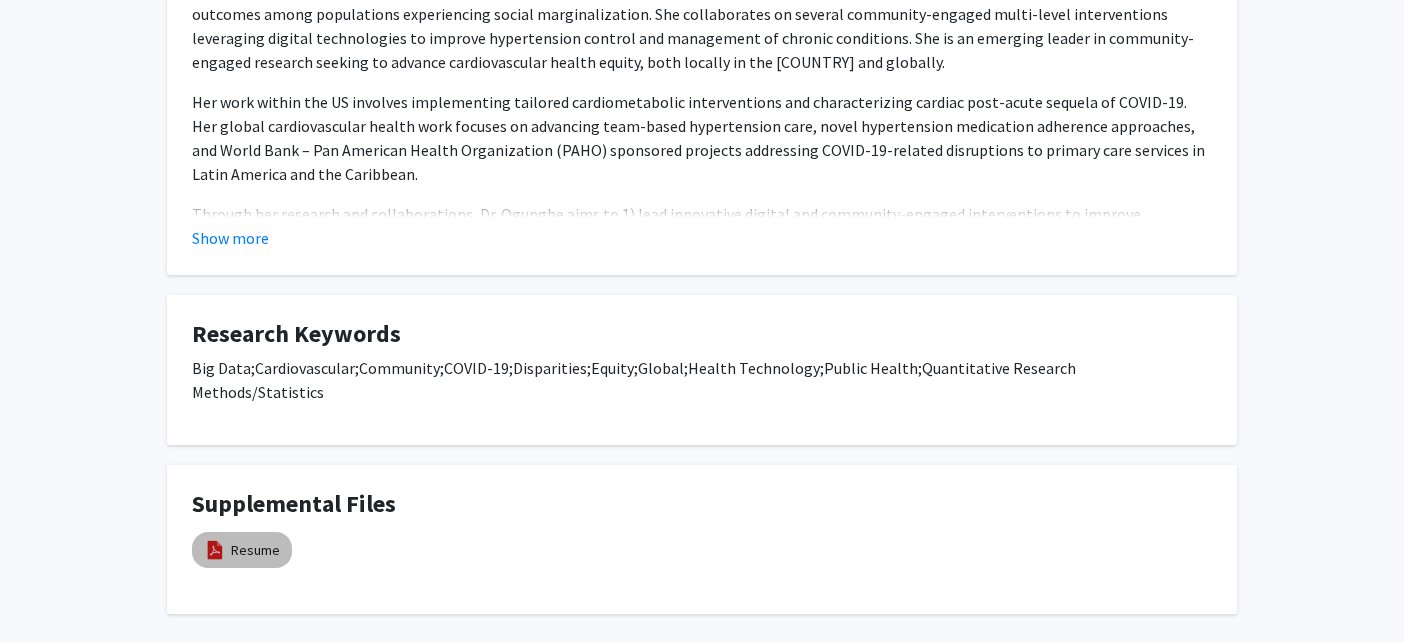 click on "Resume" at bounding box center [242, 550] 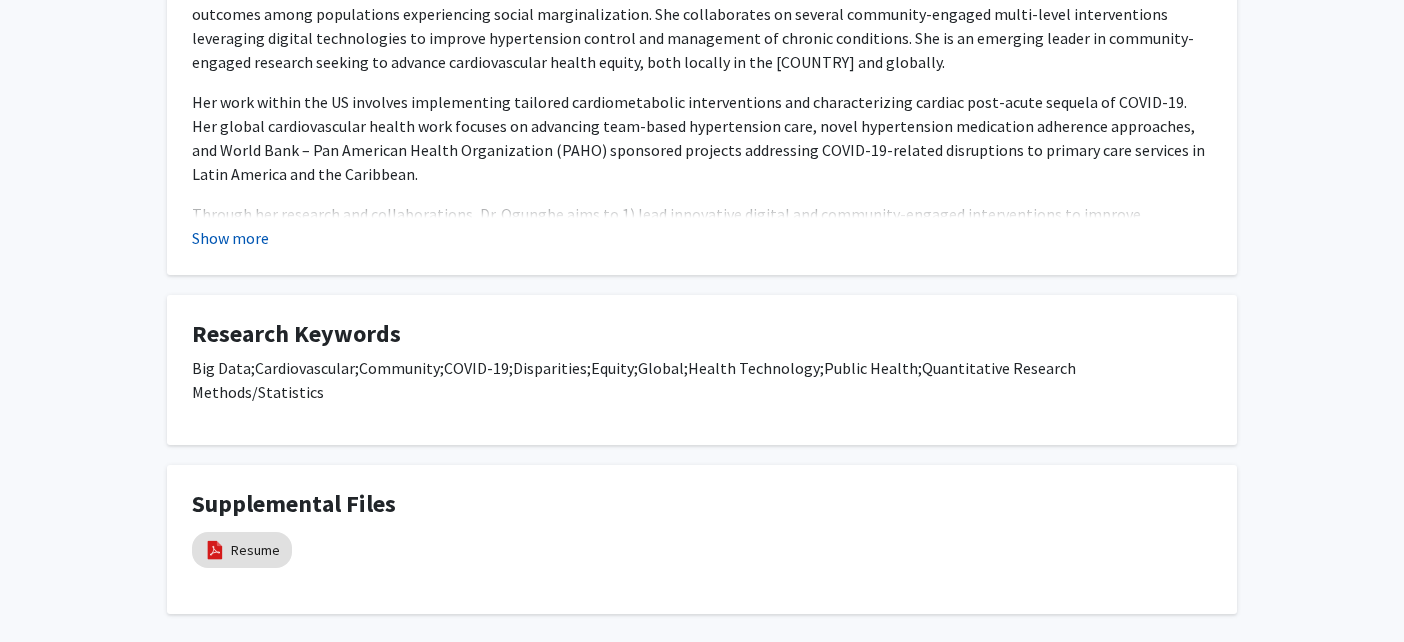 click on "Show more" 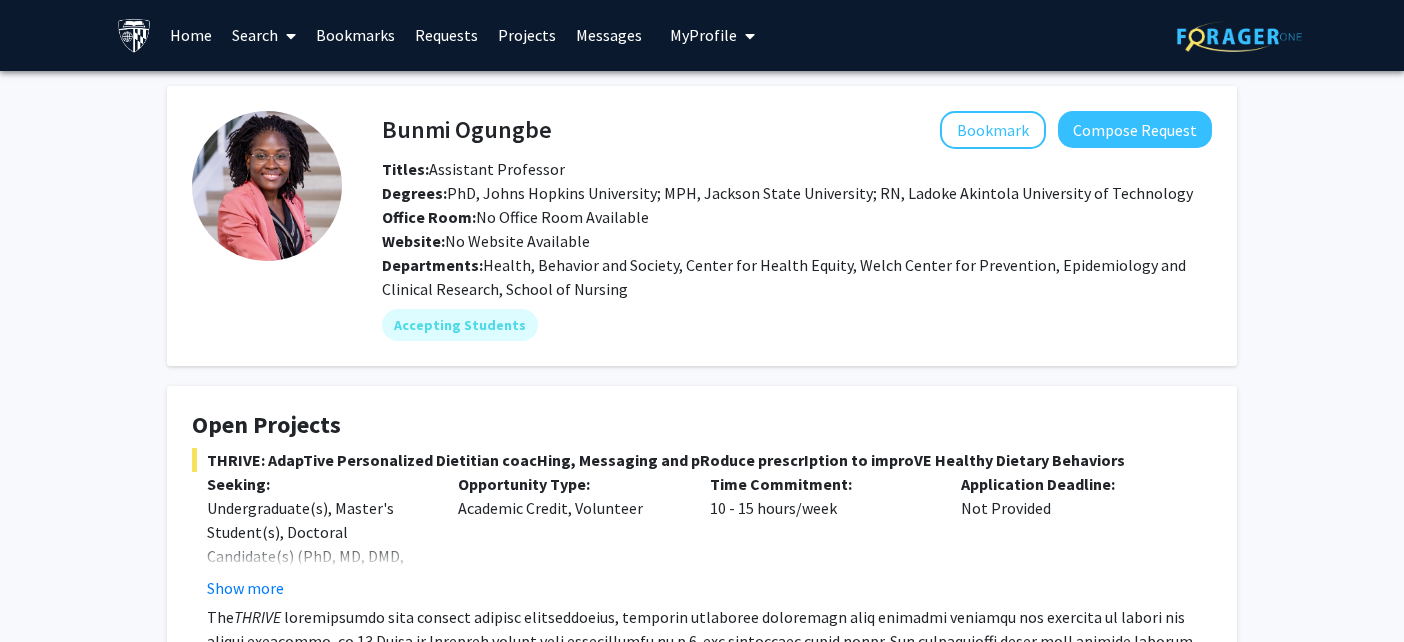 scroll, scrollTop: 0, scrollLeft: 0, axis: both 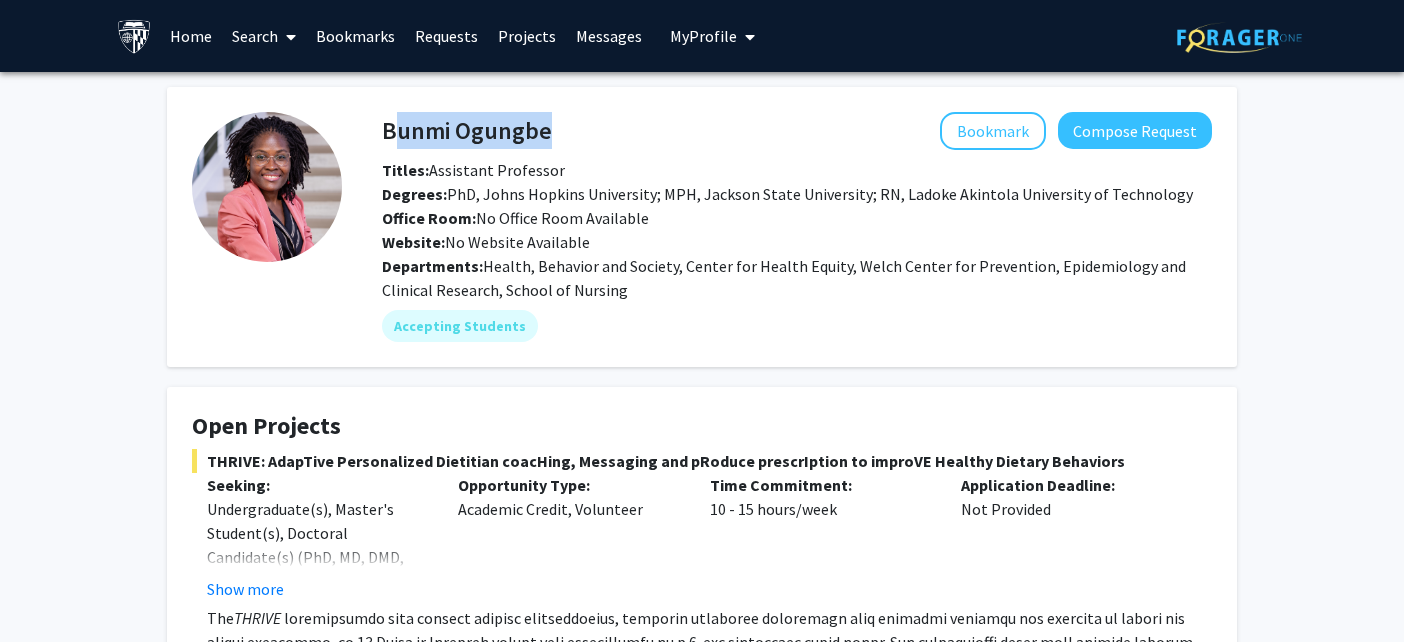 drag, startPoint x: 386, startPoint y: 132, endPoint x: 604, endPoint y: 119, distance: 218.38727 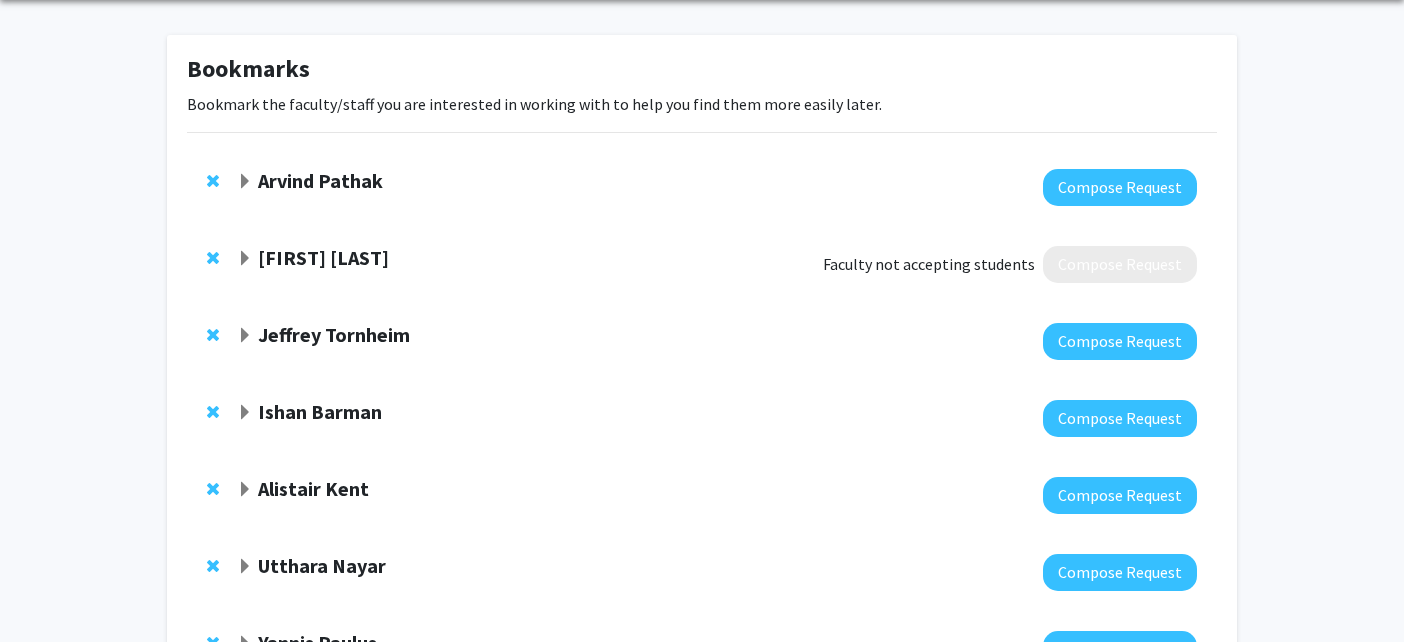 scroll, scrollTop: 86, scrollLeft: 0, axis: vertical 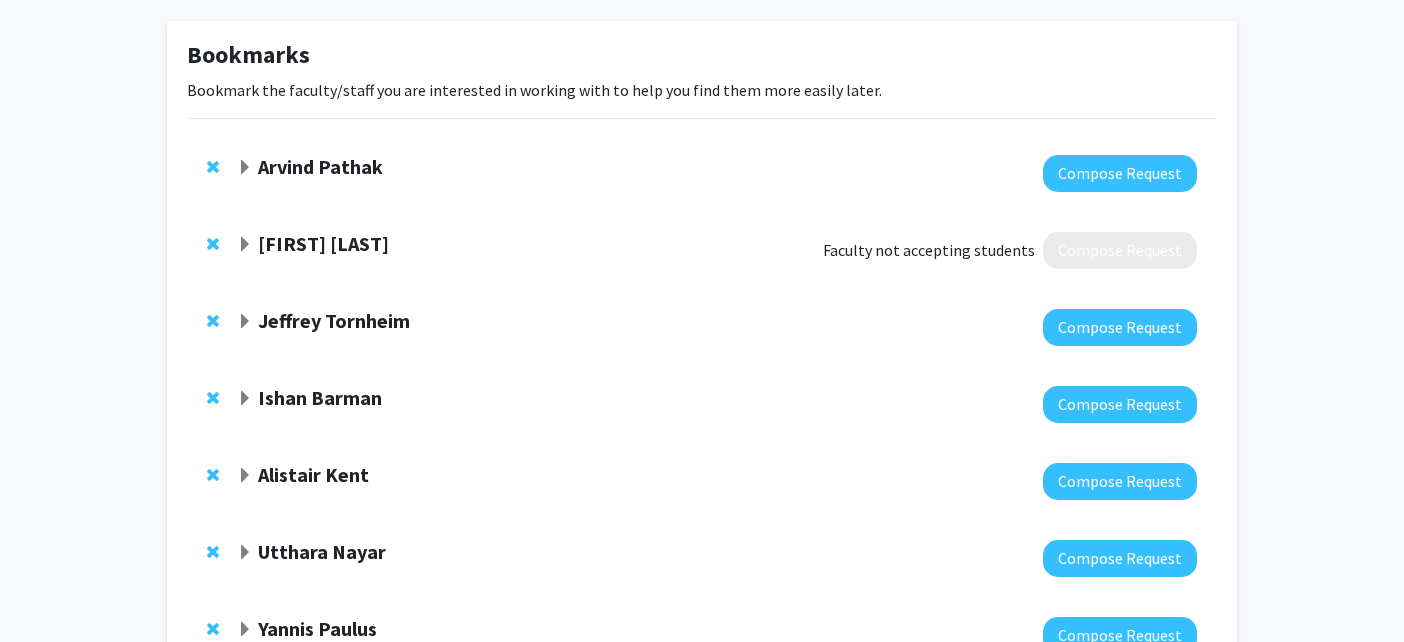 click 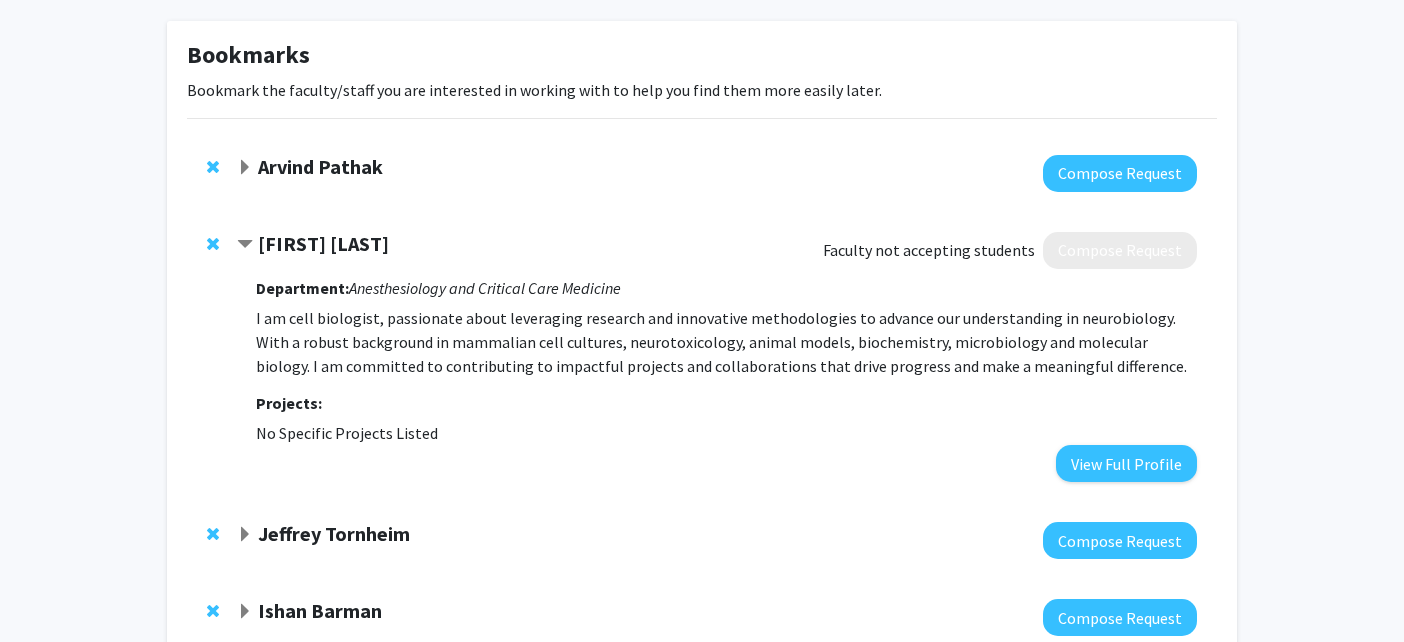 click 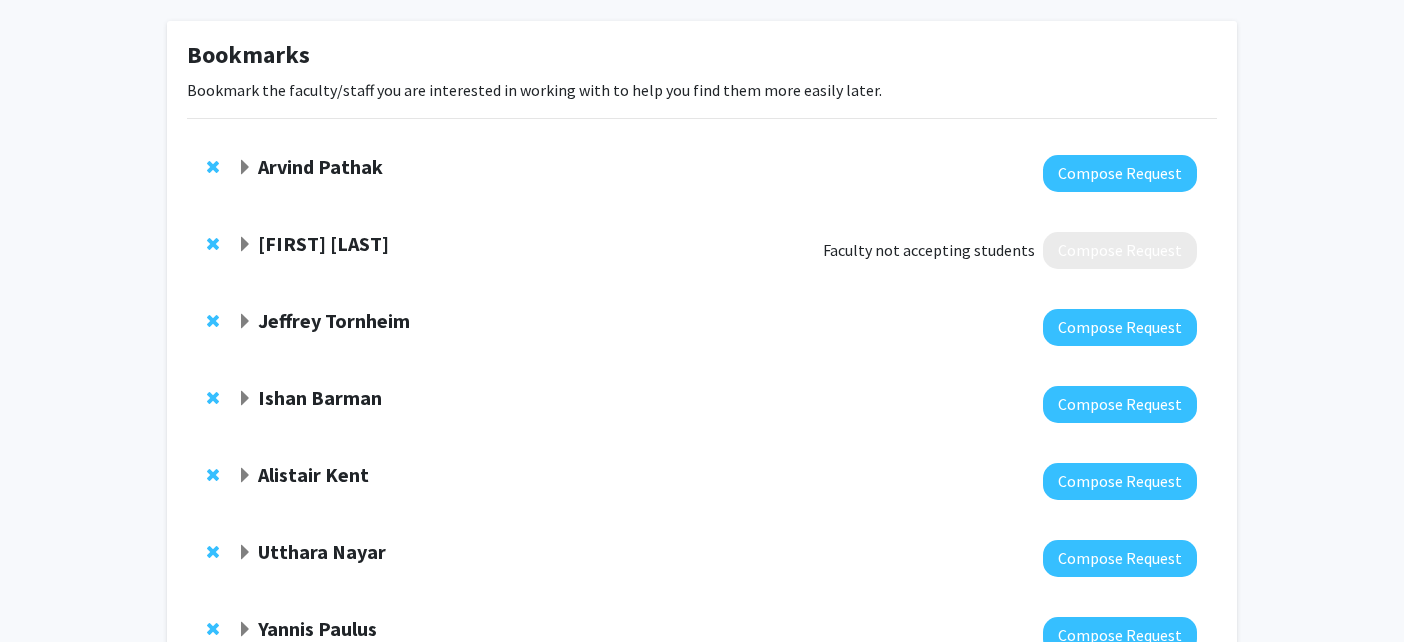 click 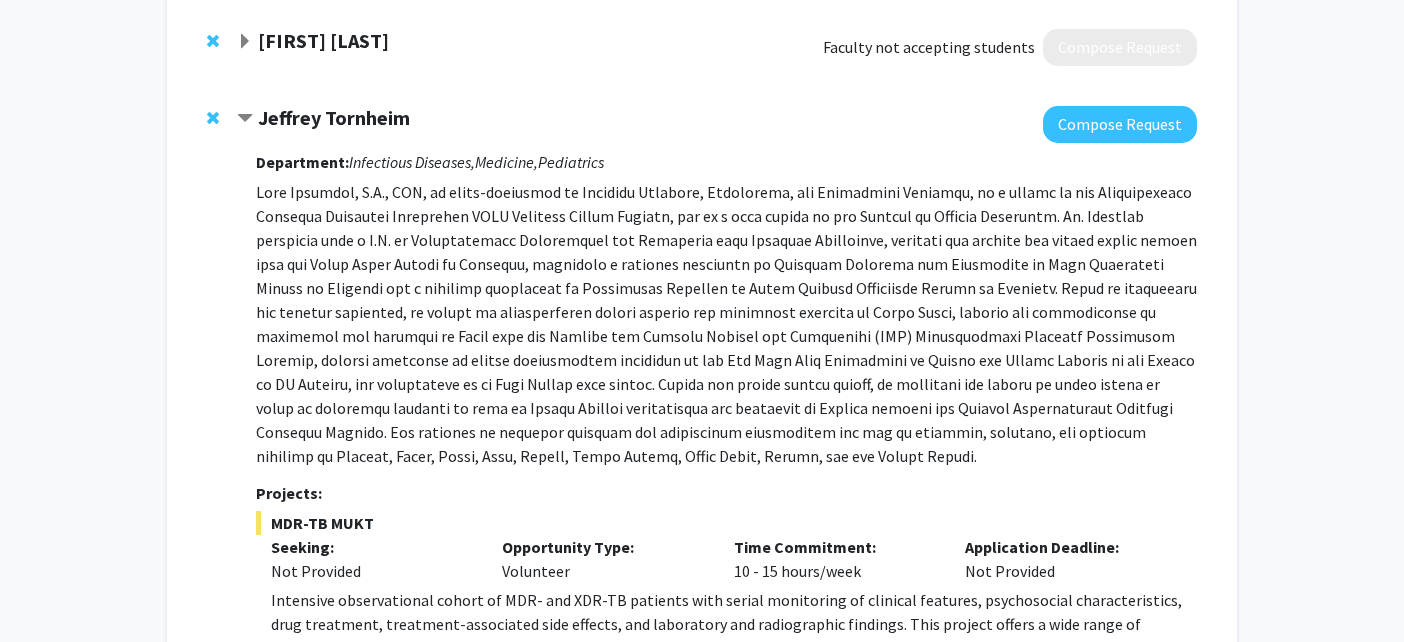 scroll, scrollTop: 281, scrollLeft: 0, axis: vertical 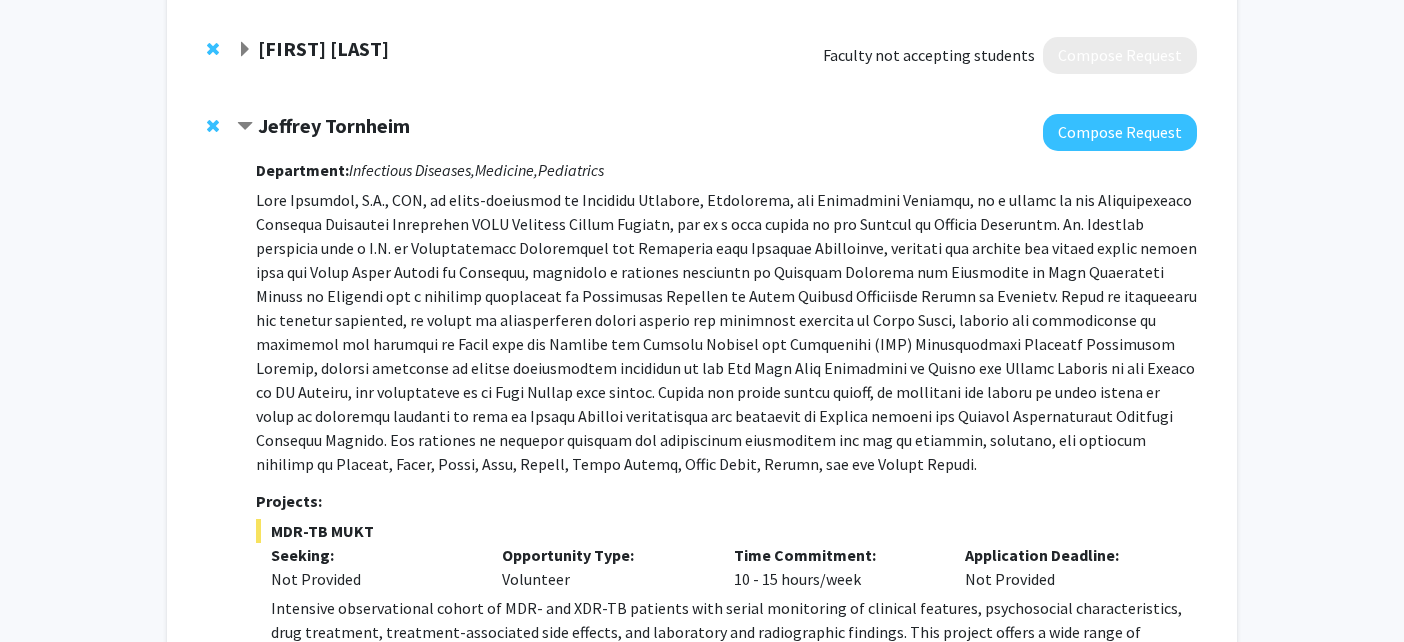 click 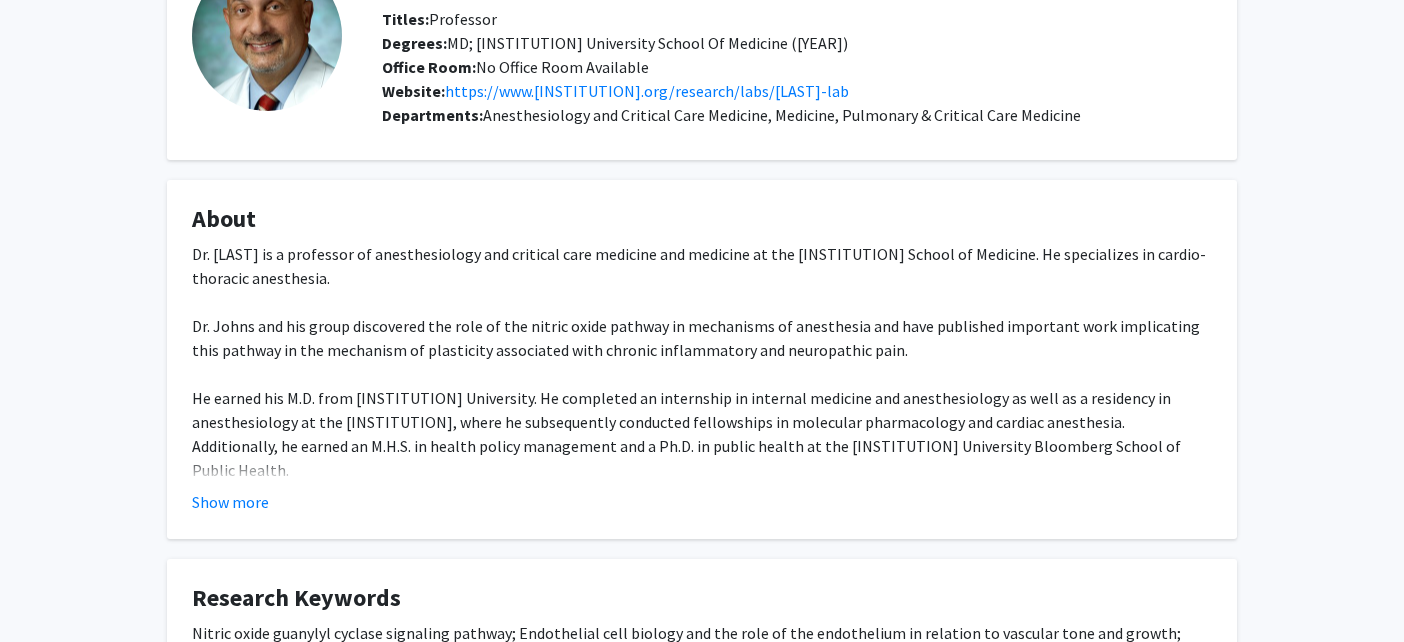scroll, scrollTop: 486, scrollLeft: 0, axis: vertical 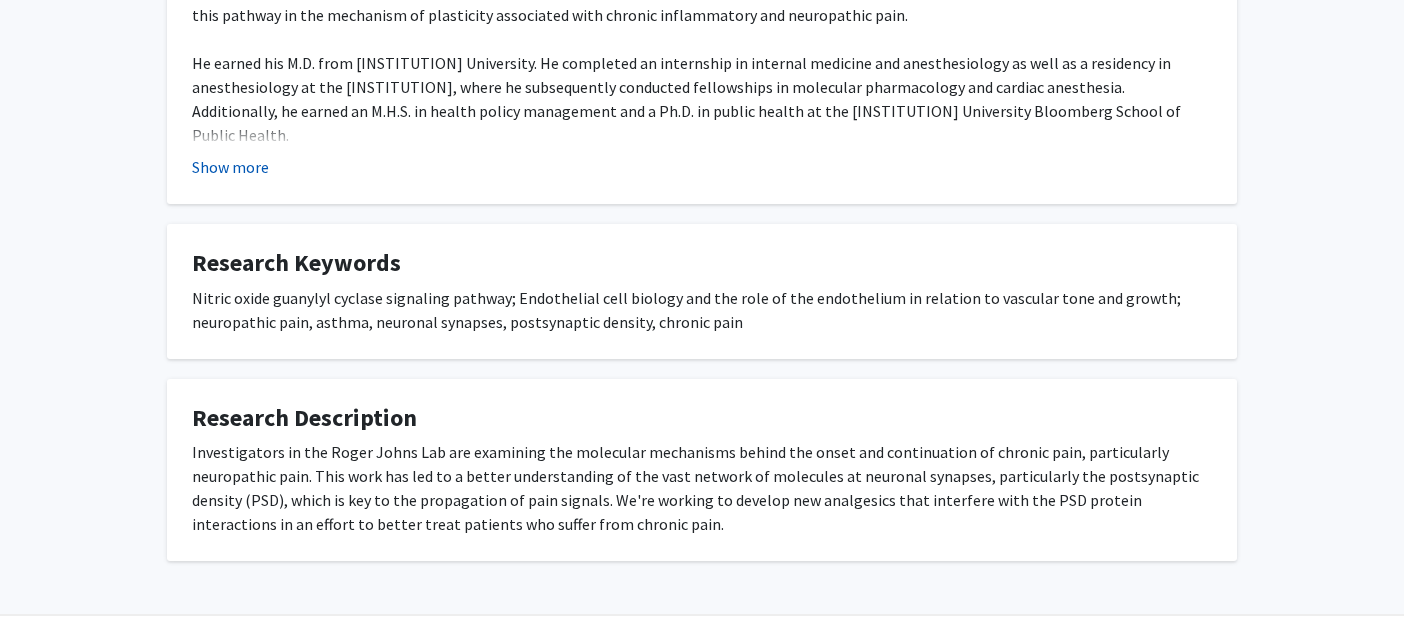 click on "Show more" 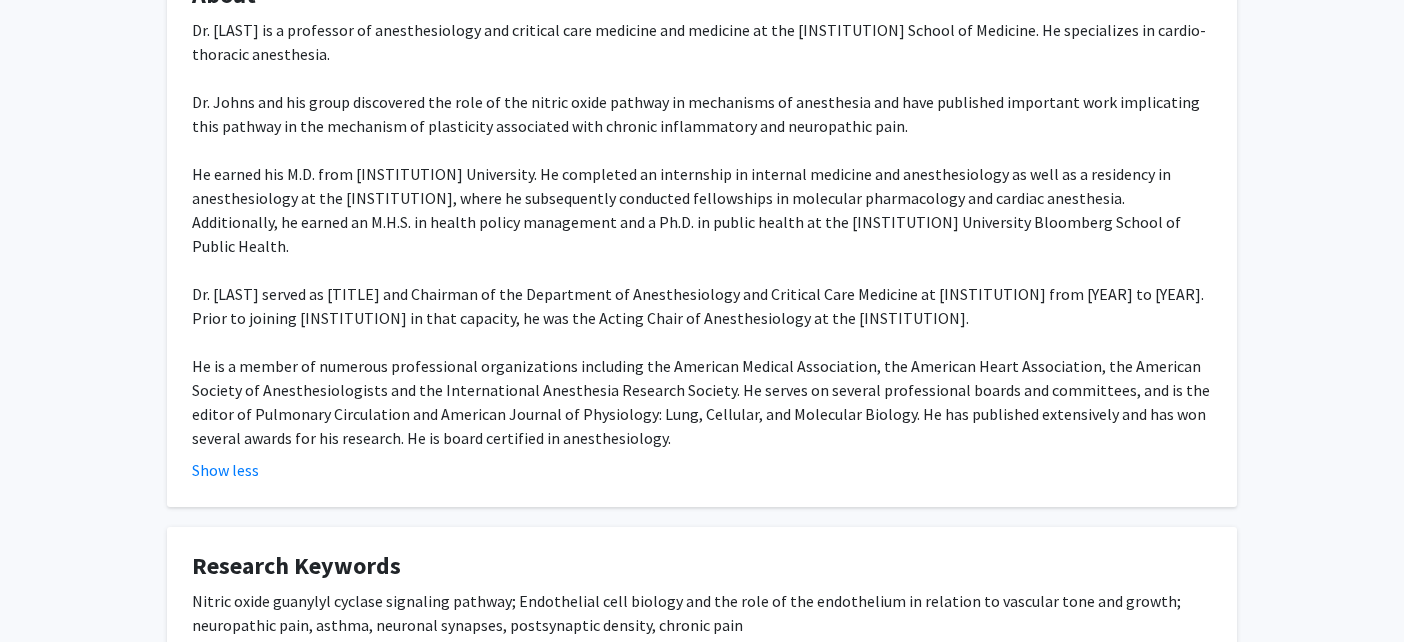 scroll, scrollTop: 0, scrollLeft: 0, axis: both 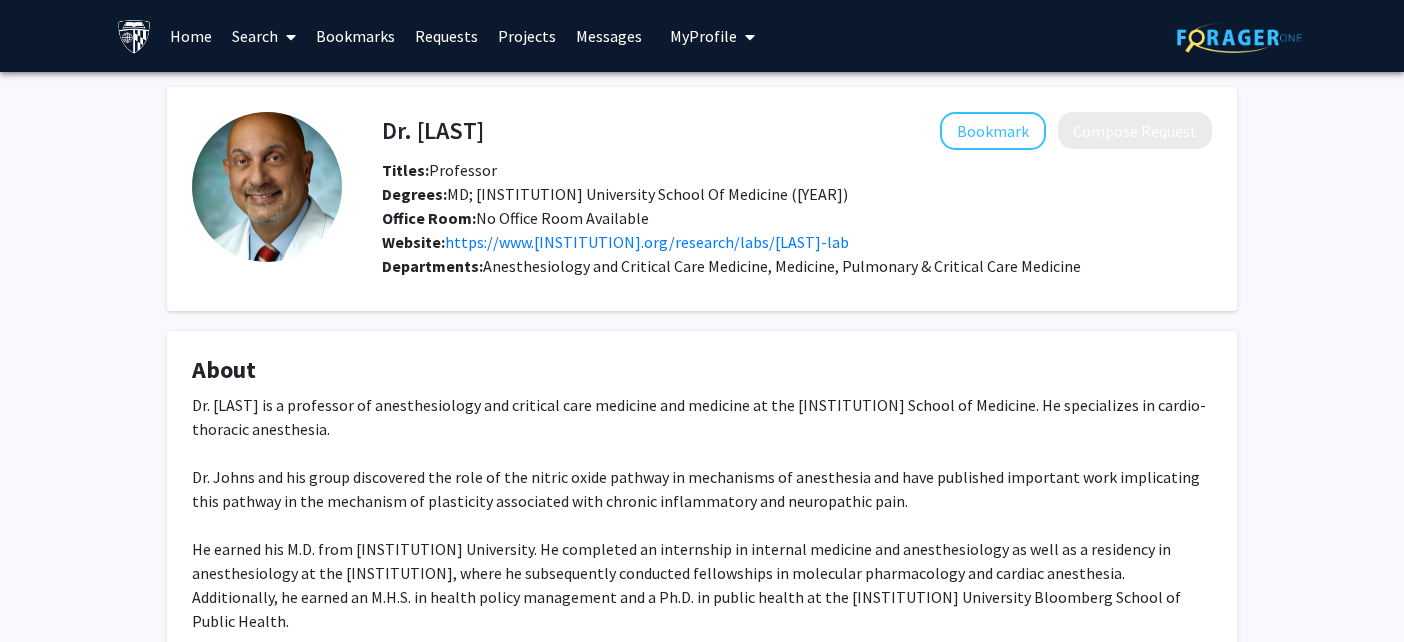 click on "https://www.hopkinsmedicine.org/research/labs/roger-johns-lab" 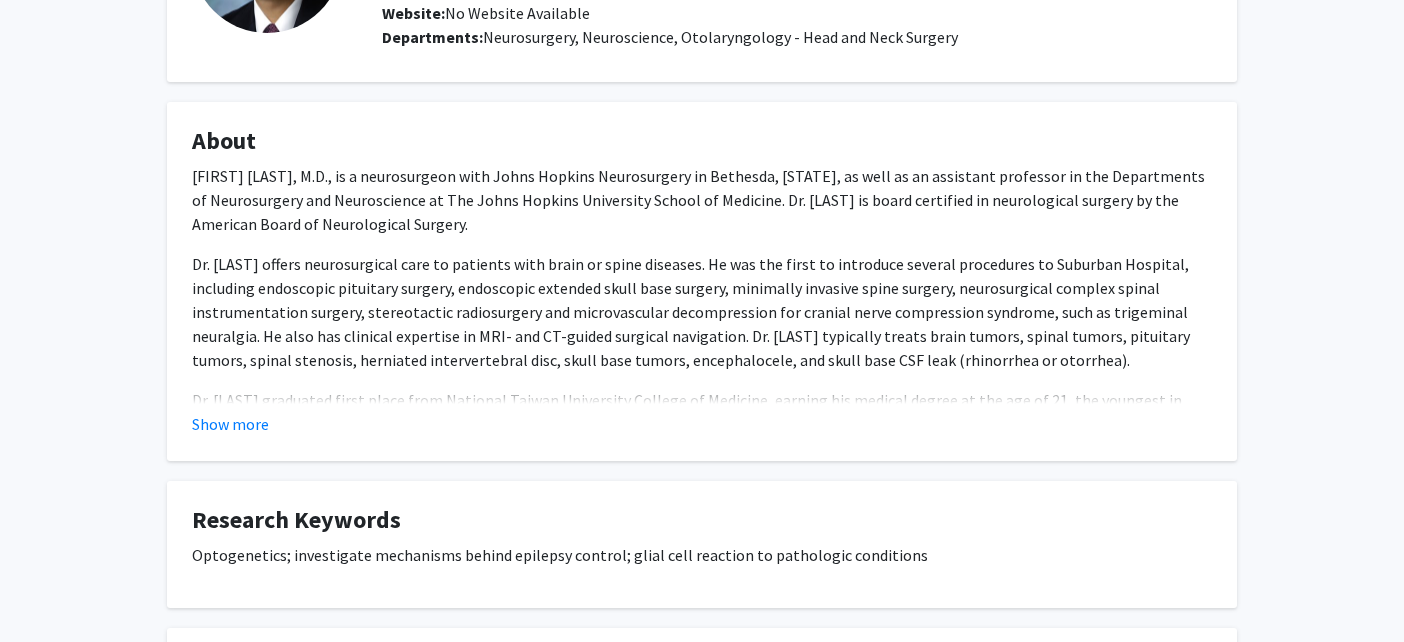 scroll, scrollTop: 242, scrollLeft: 0, axis: vertical 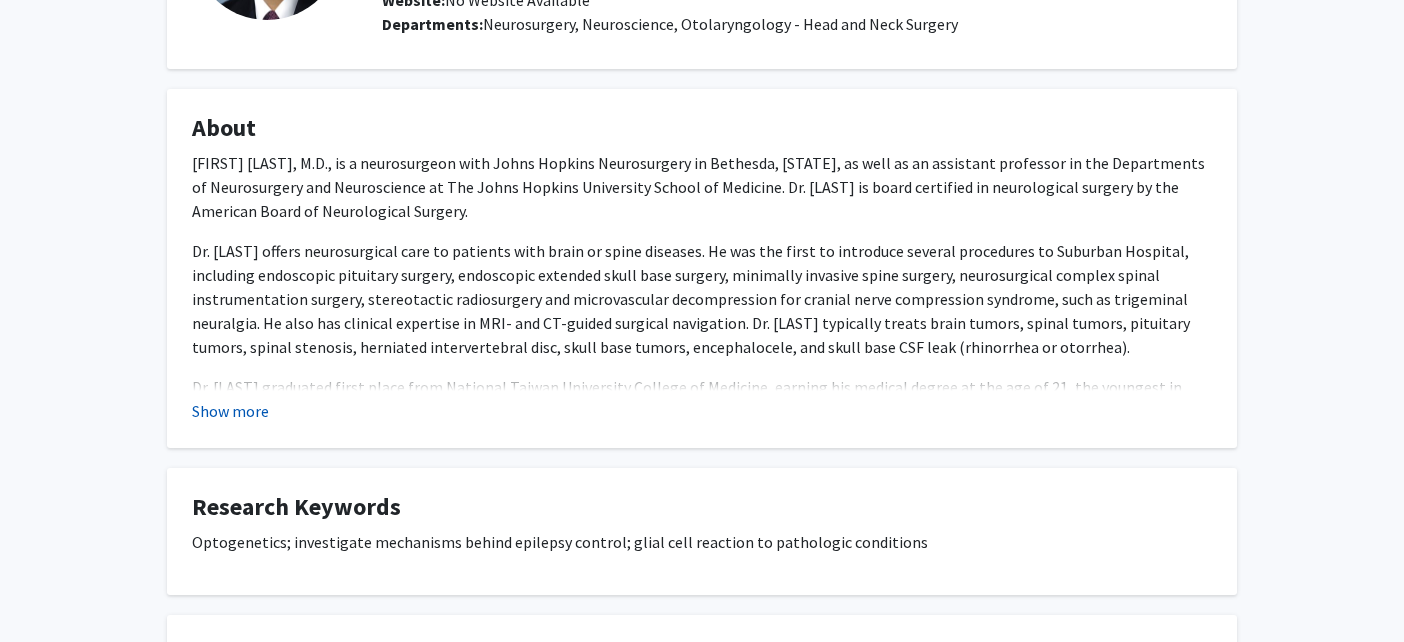 click on "Show more" 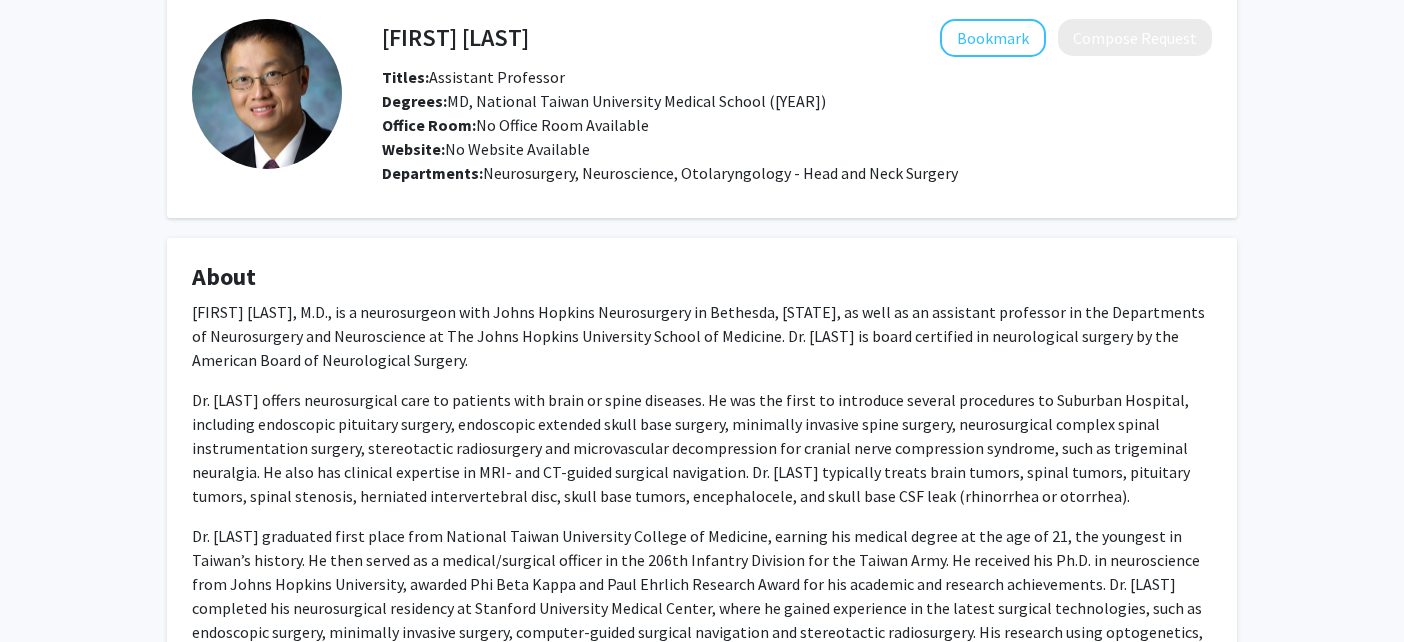 scroll, scrollTop: 645, scrollLeft: 0, axis: vertical 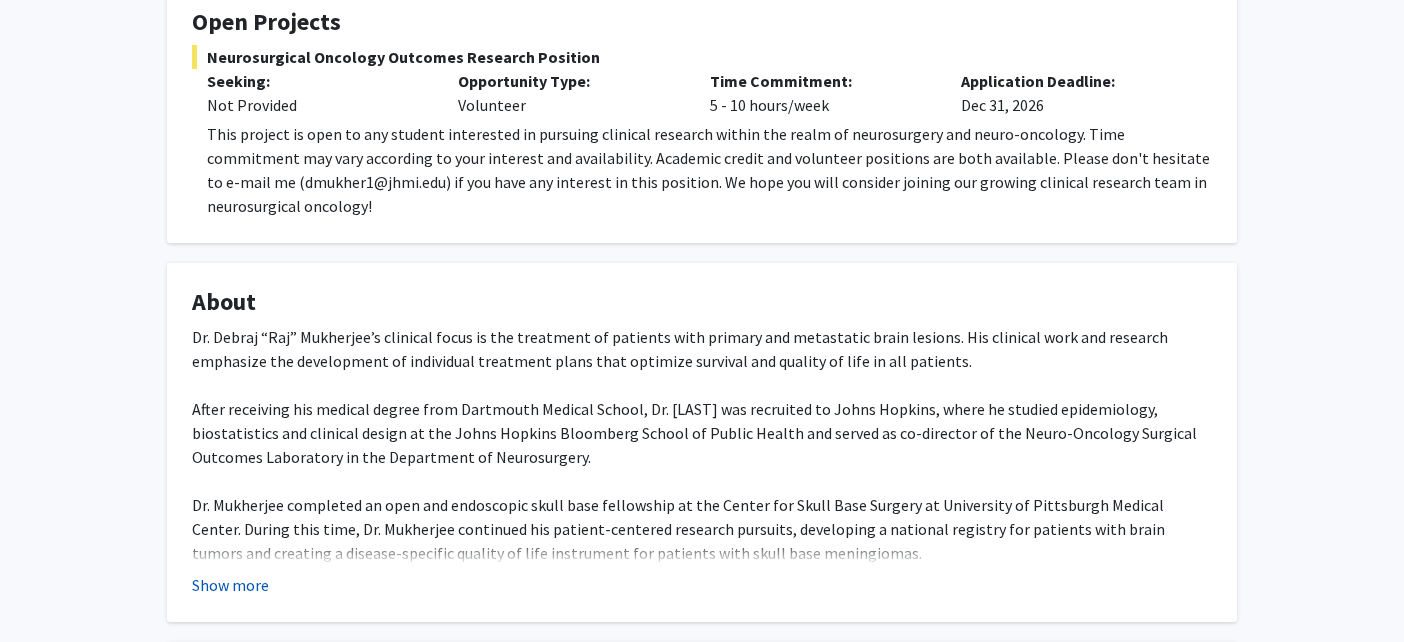 click on "Show more" 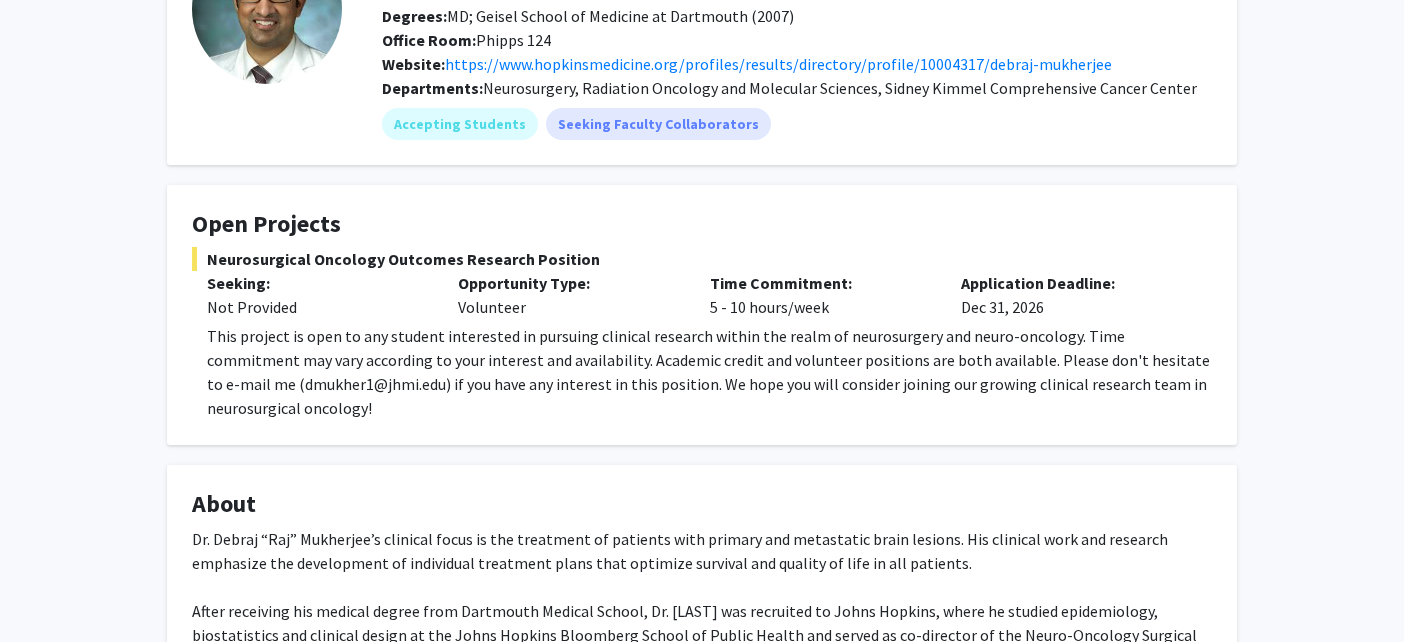 scroll, scrollTop: 173, scrollLeft: 0, axis: vertical 